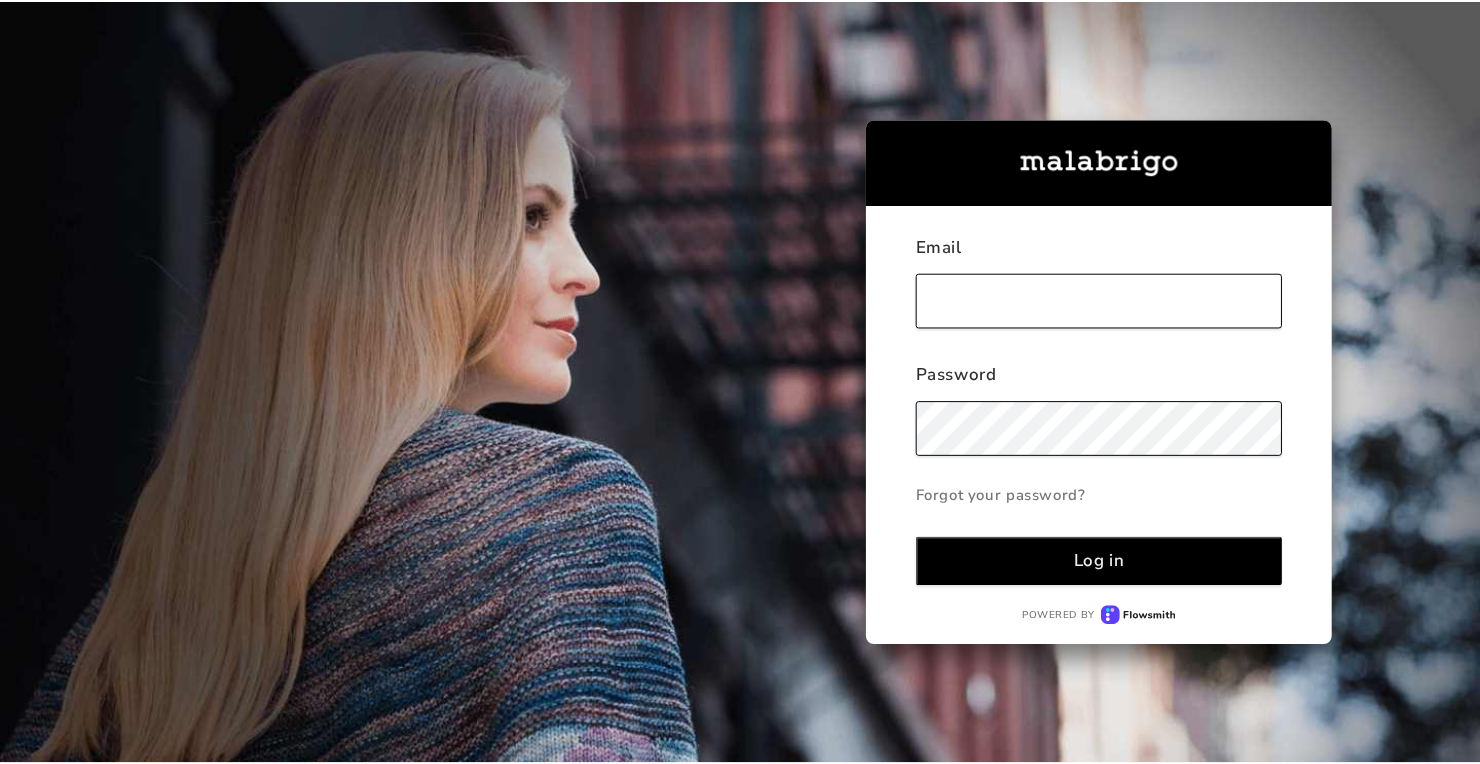 scroll, scrollTop: 0, scrollLeft: 0, axis: both 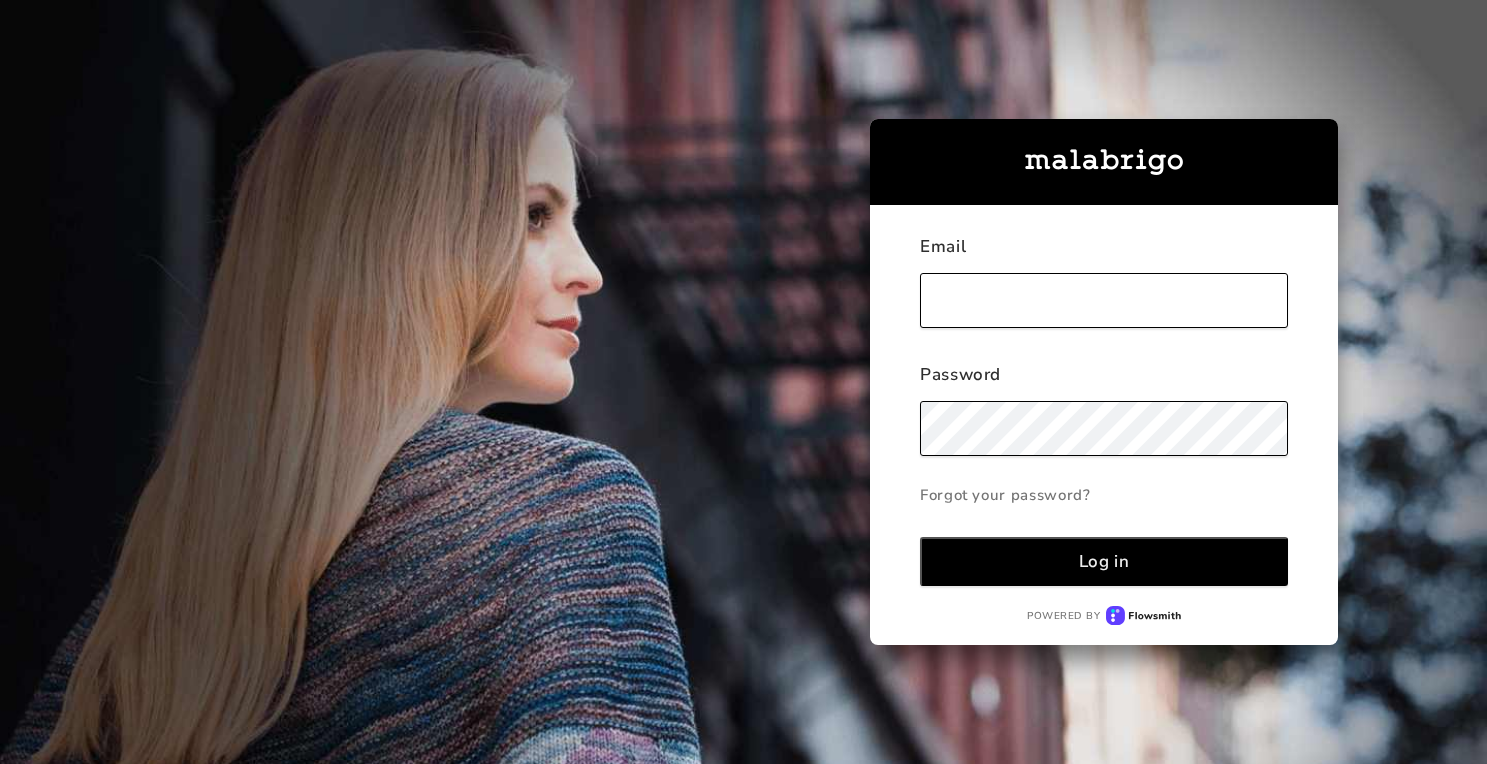 click at bounding box center [1104, 300] 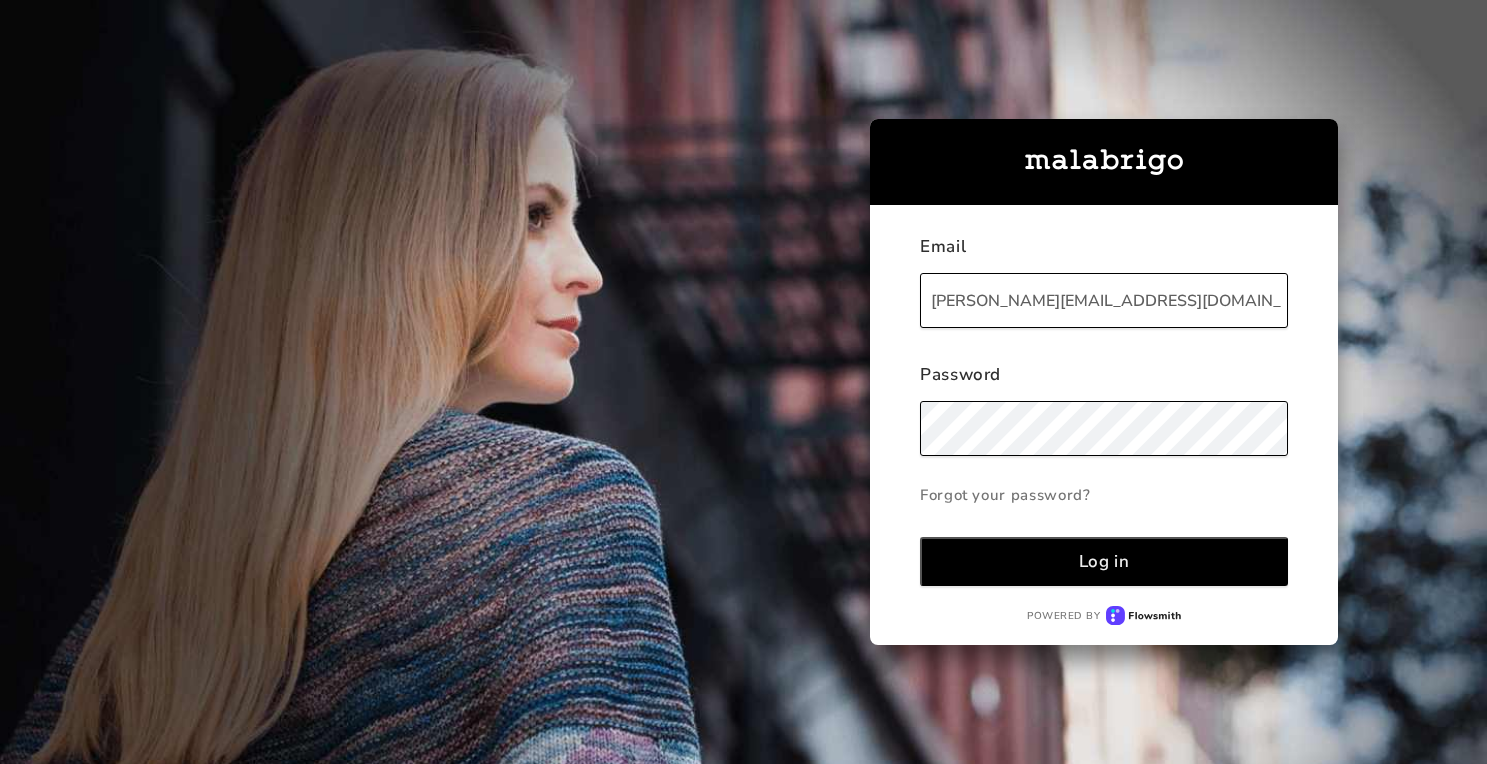 type on "[PERSON_NAME][EMAIL_ADDRESS][DOMAIN_NAME]" 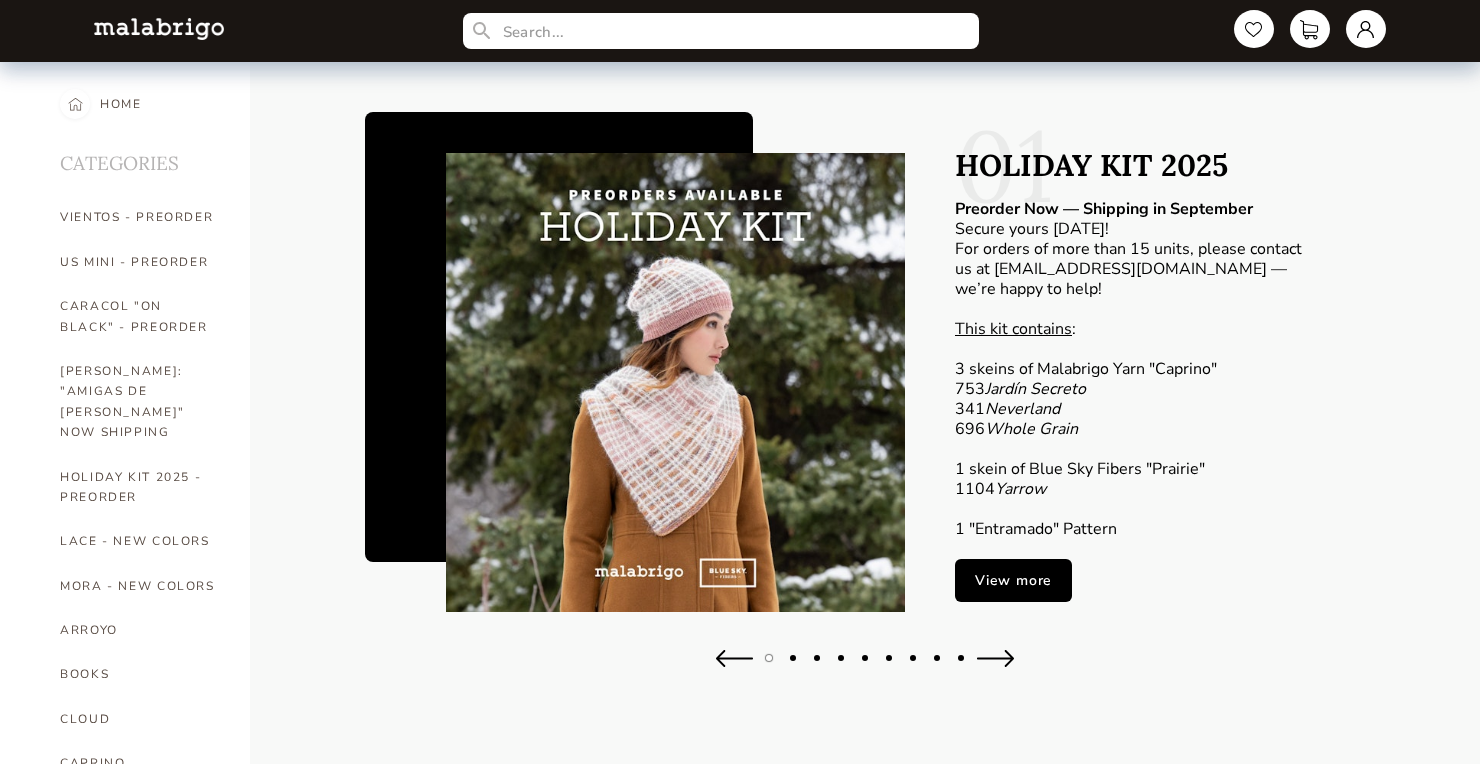click on "View more" at bounding box center (1013, 580) 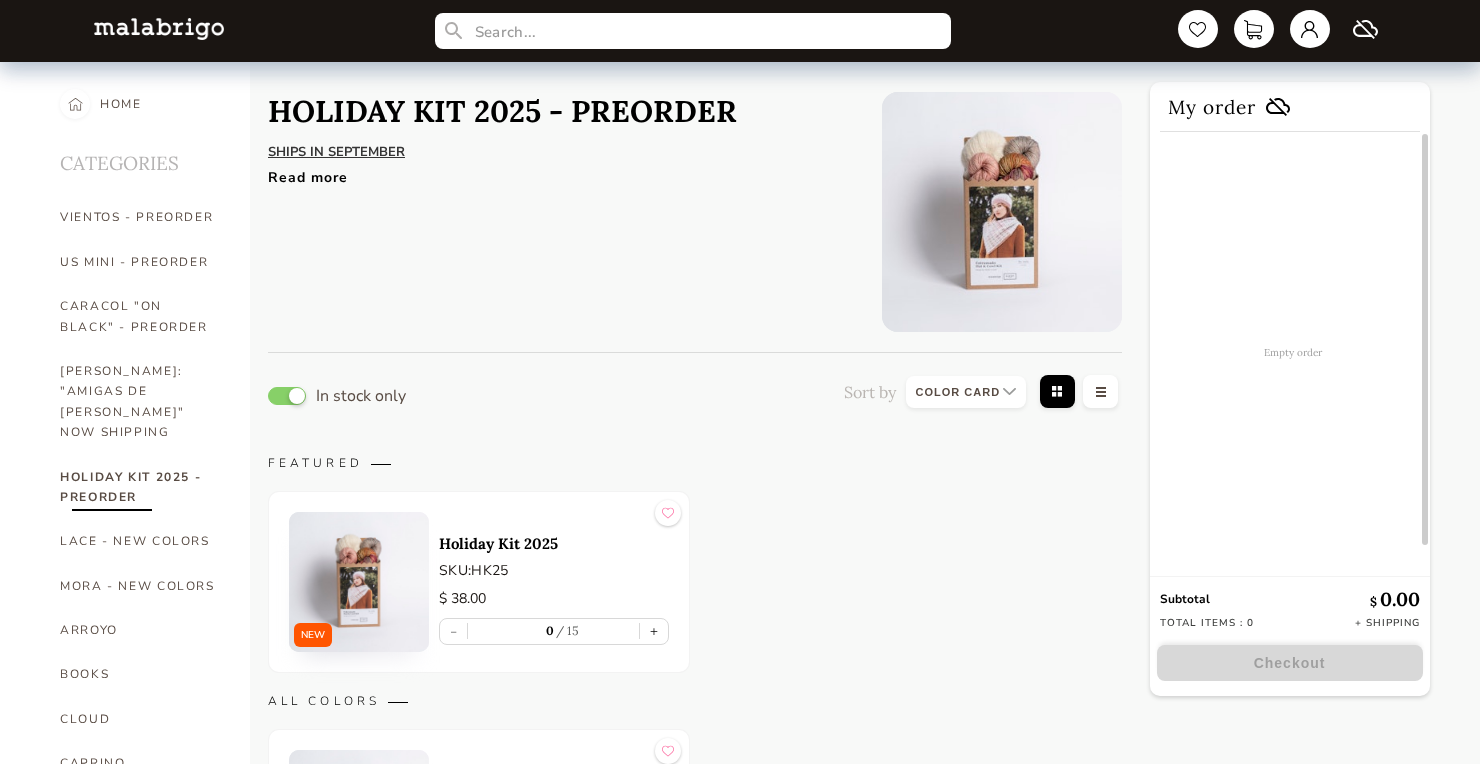 select on "INDEX" 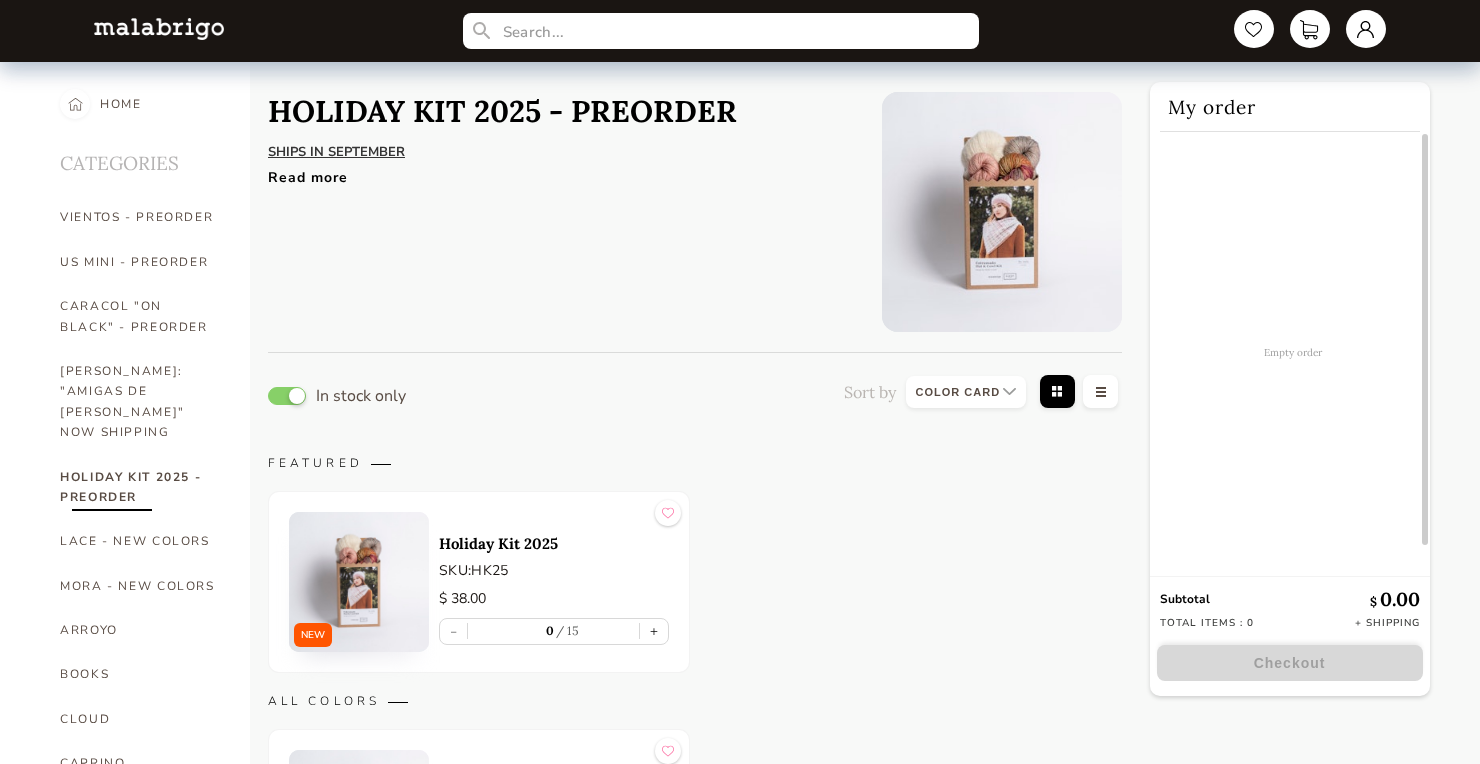 click at bounding box center (359, 582) 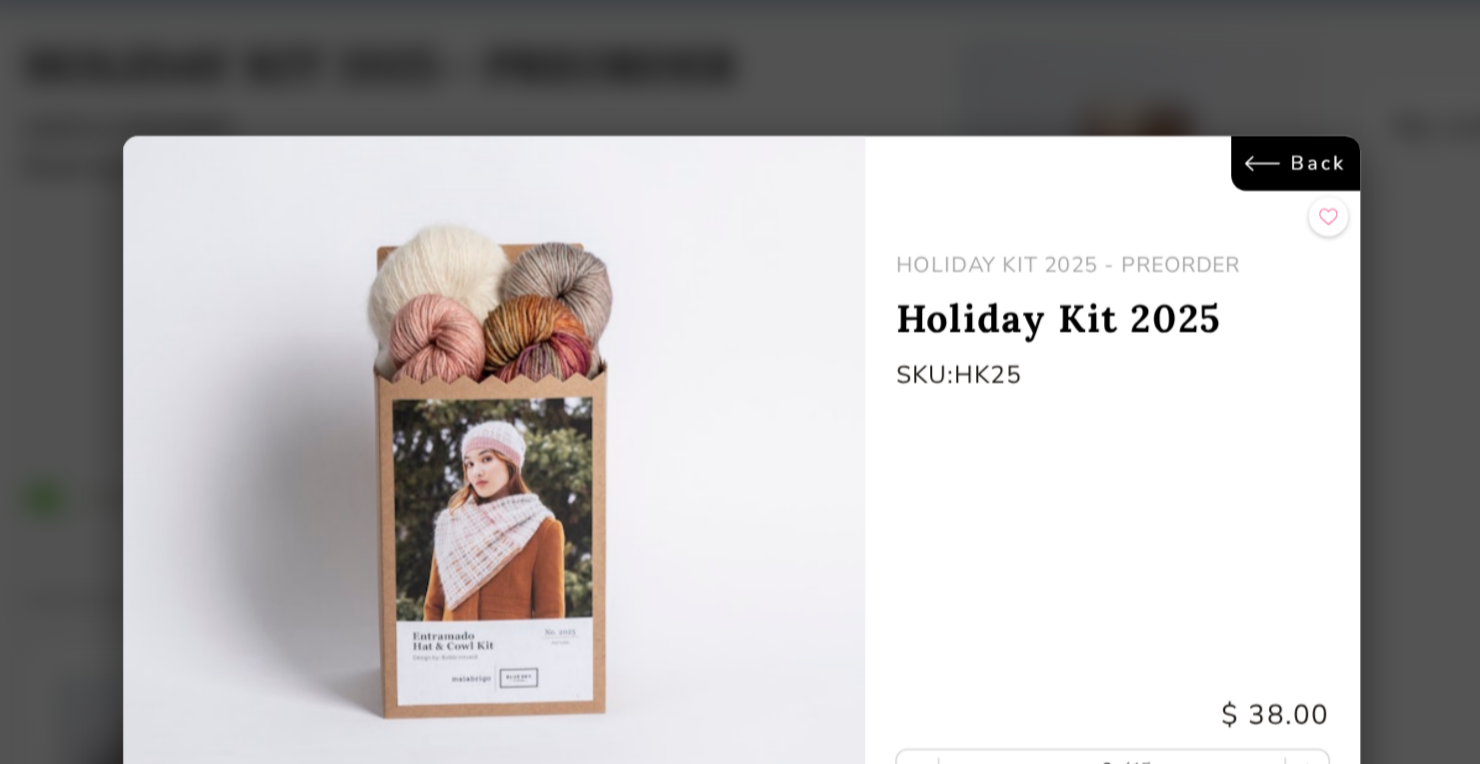 click on "Back" at bounding box center [1104, 175] 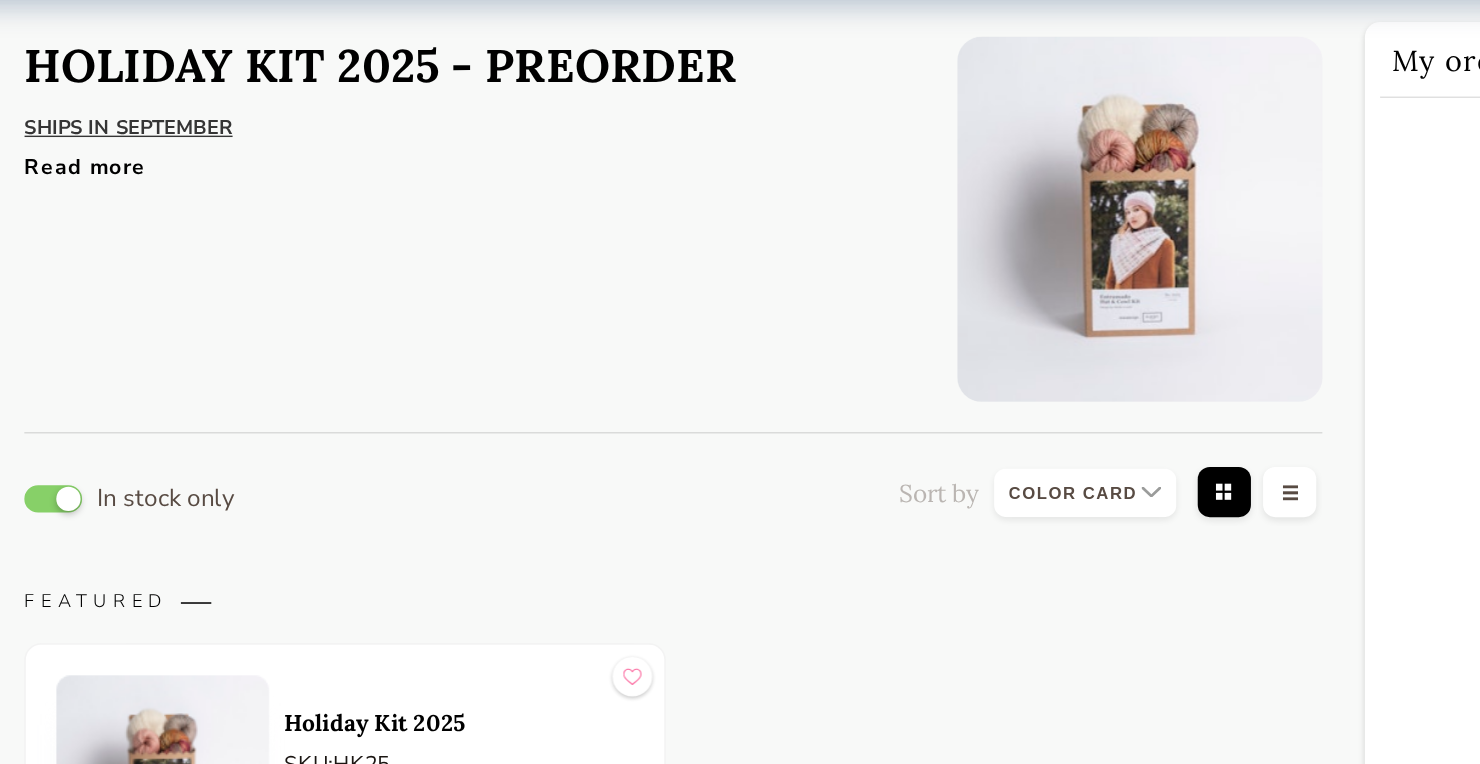 click at bounding box center (1002, 212) 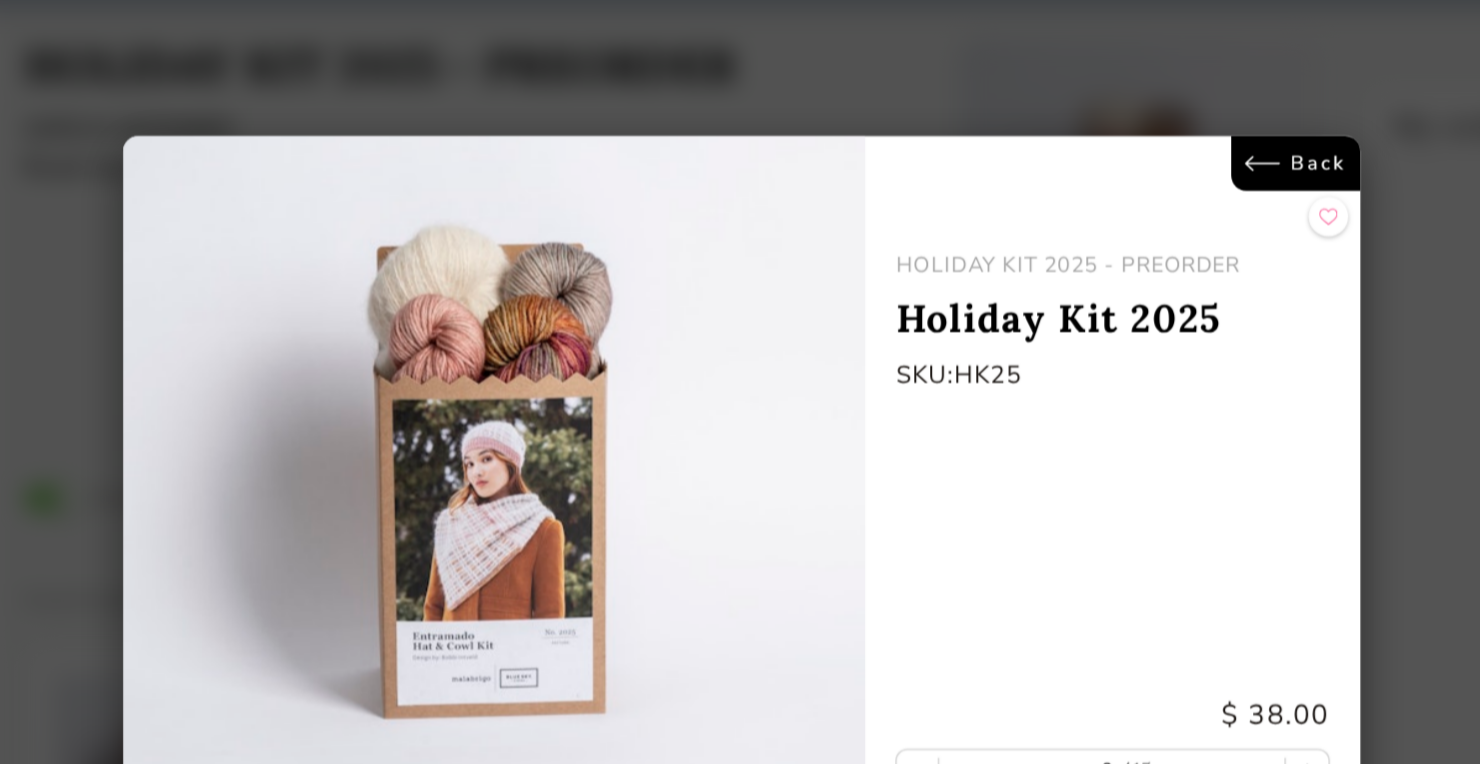 click on "Back" at bounding box center [1104, 175] 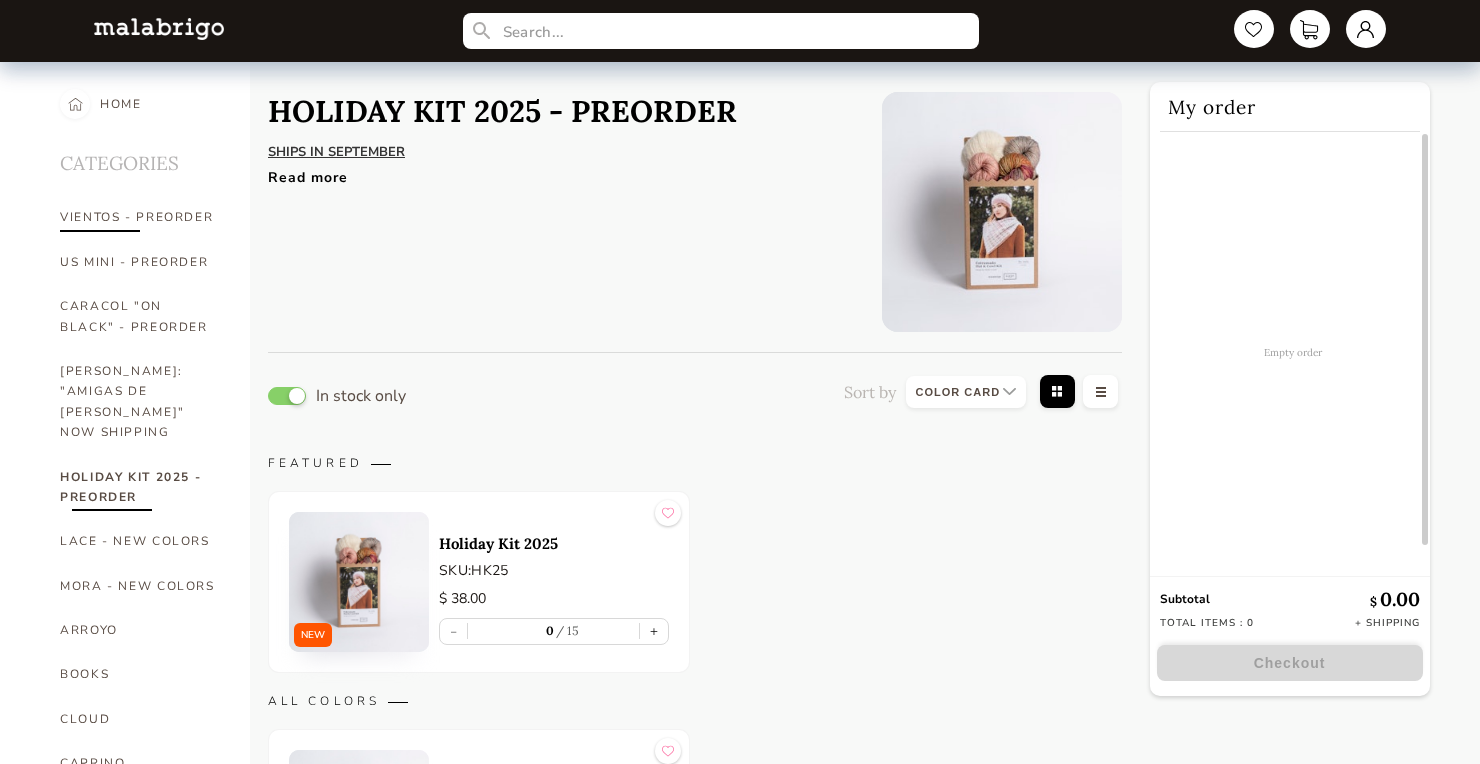 click on "VIENTOS - PREORDER" at bounding box center (140, 217) 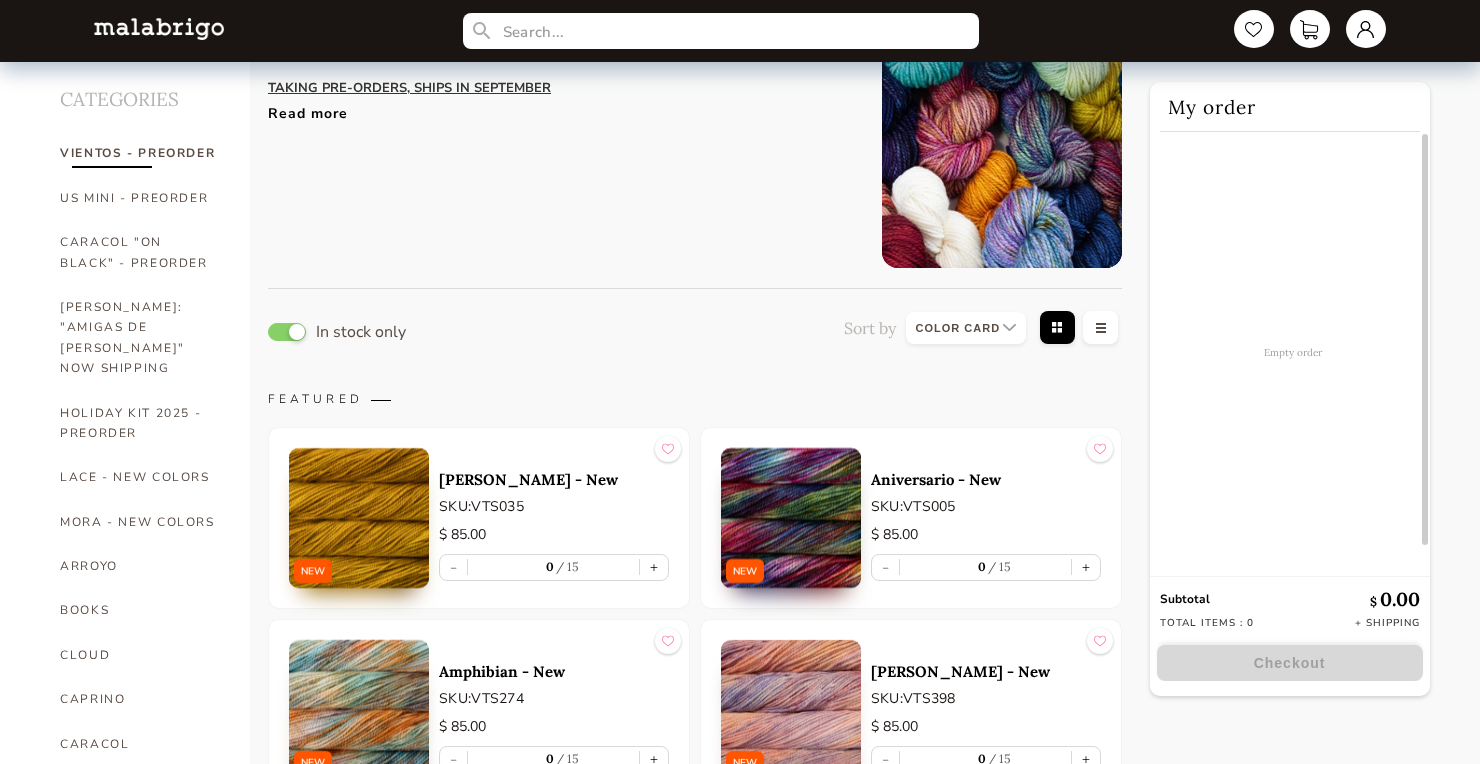 scroll, scrollTop: 0, scrollLeft: 0, axis: both 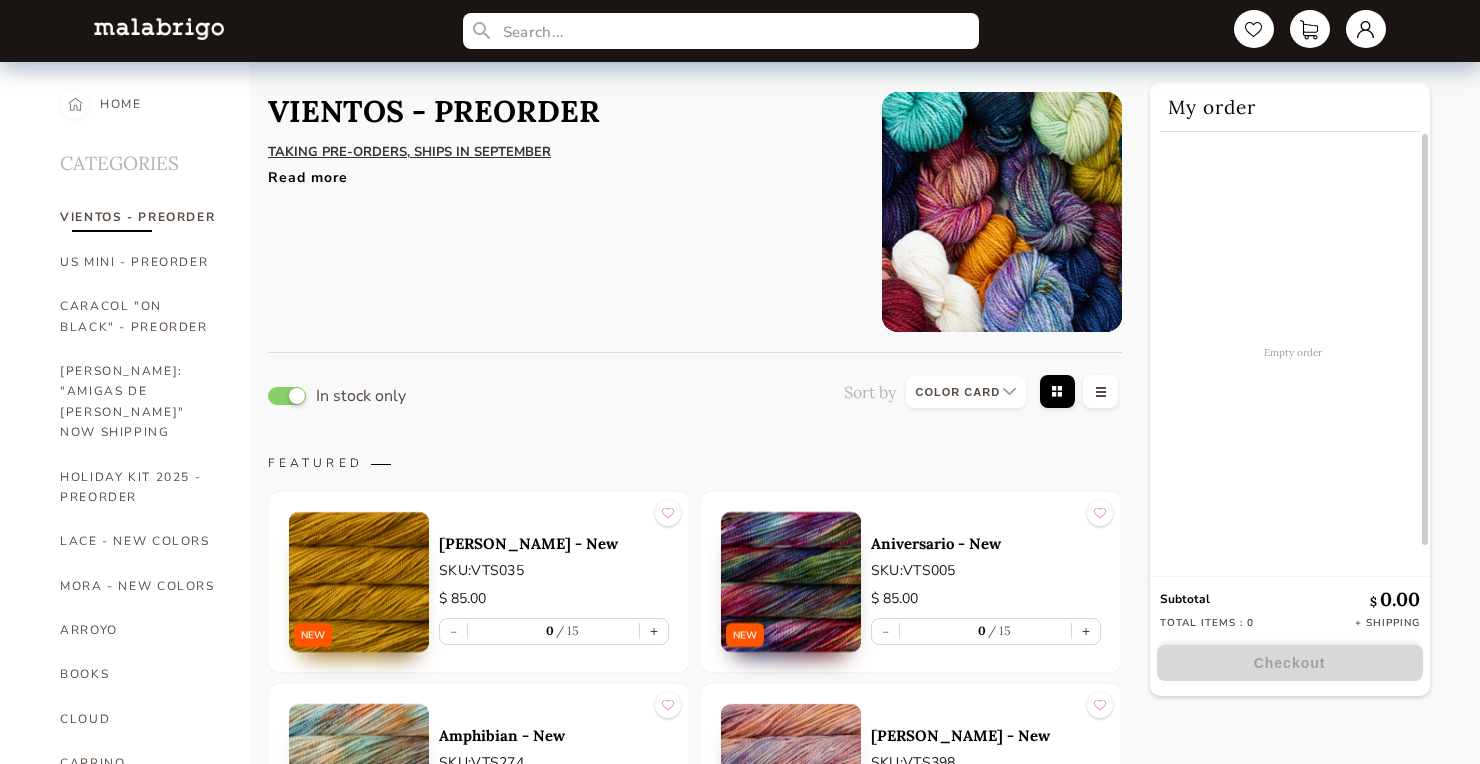 click on "Read more" at bounding box center [560, 172] 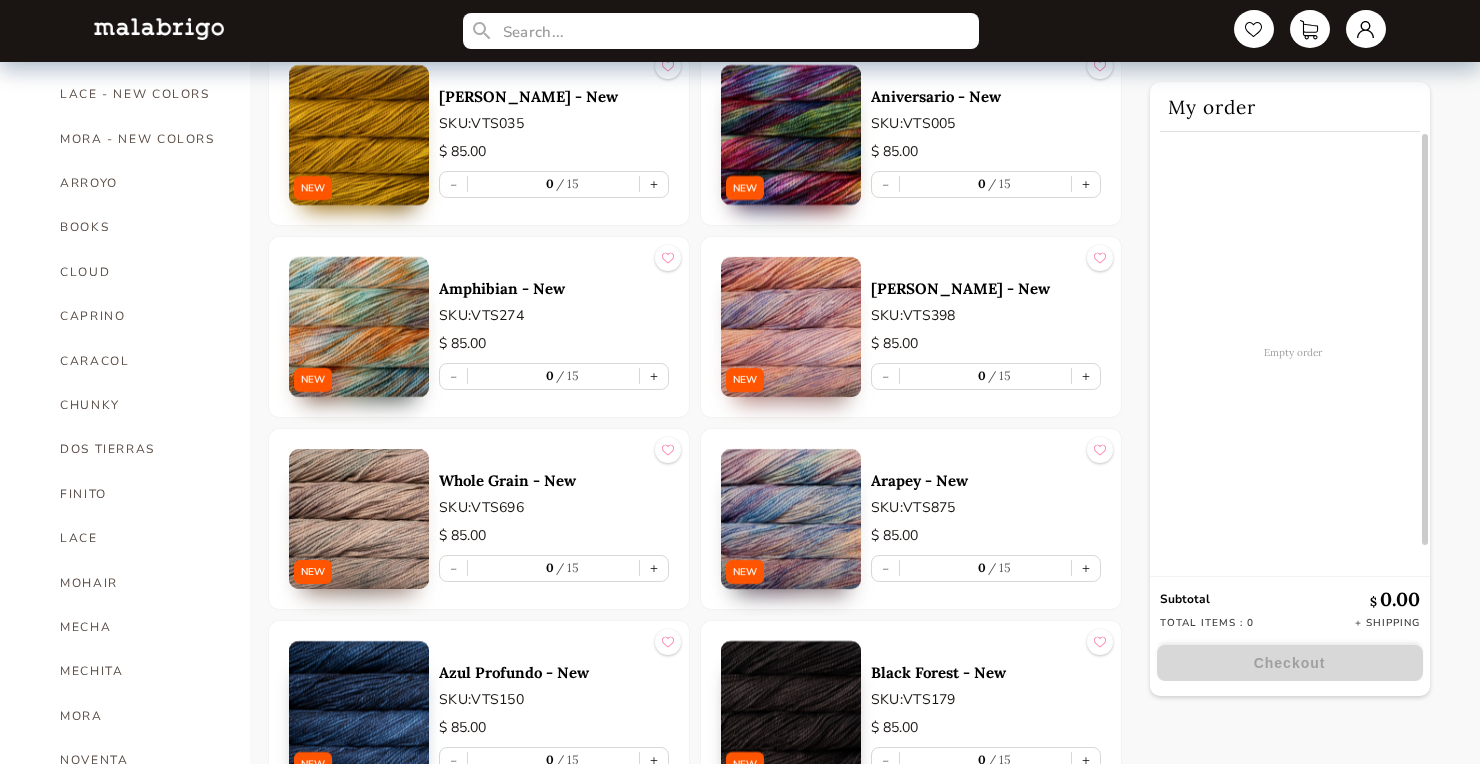 scroll, scrollTop: 625, scrollLeft: 0, axis: vertical 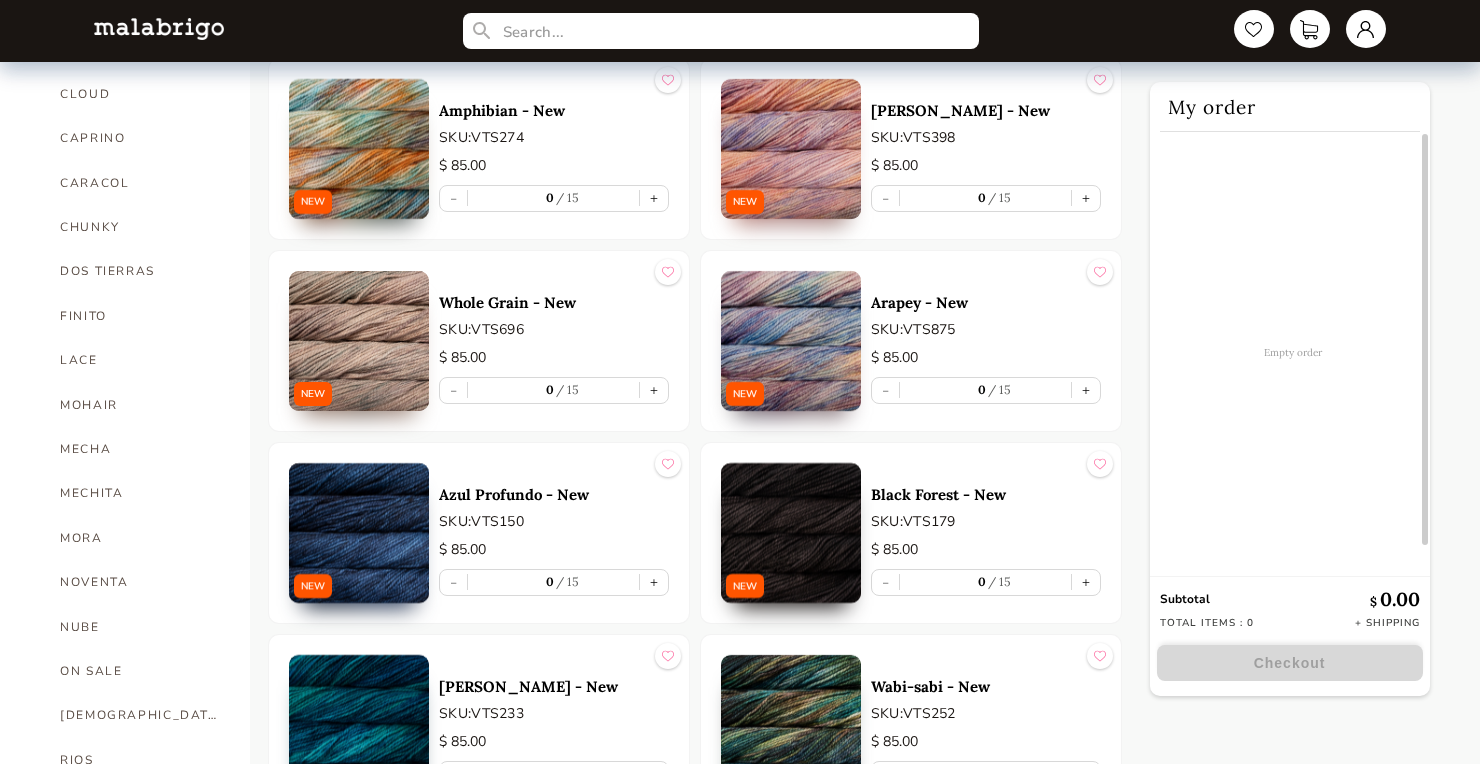 click at bounding box center (791, 341) 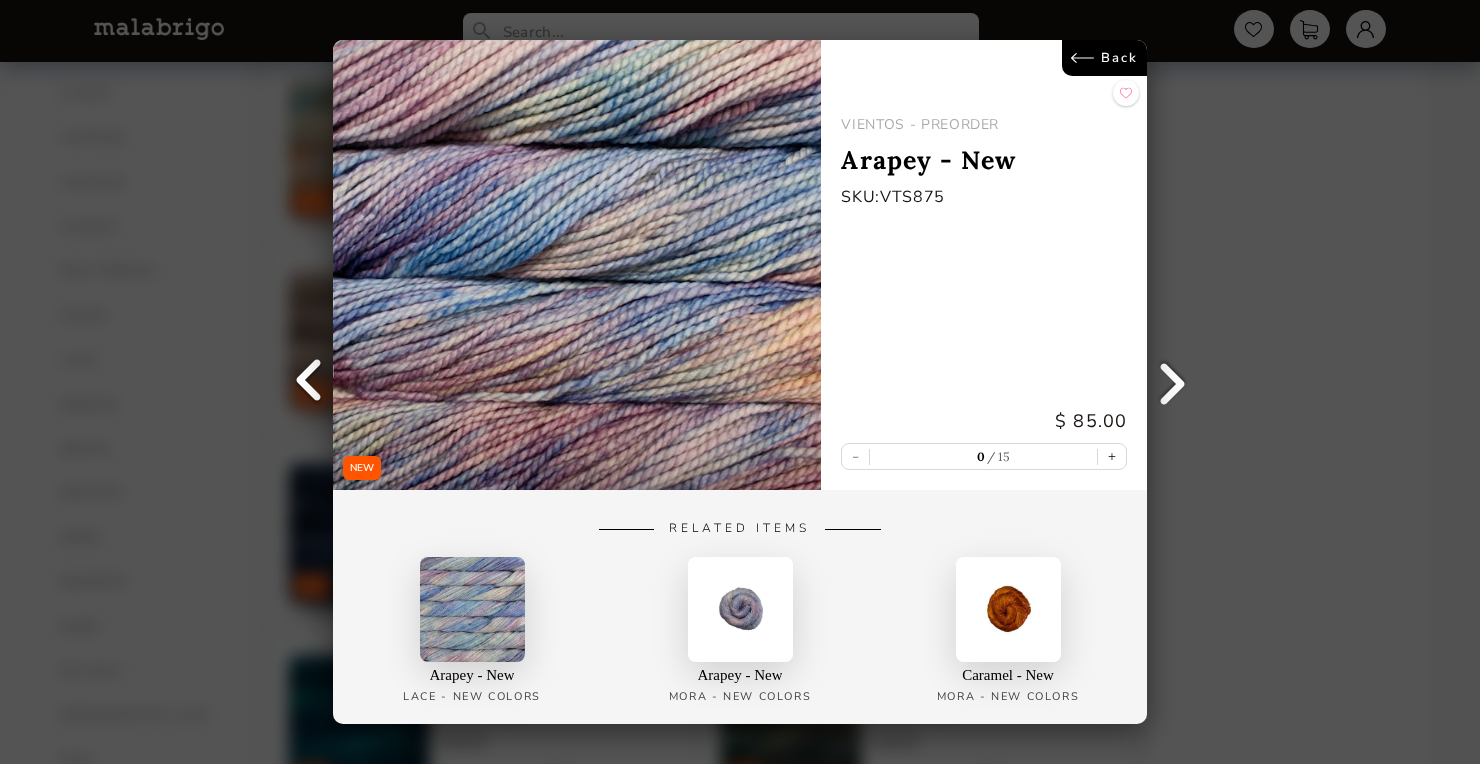 click on "Back" at bounding box center [1104, 58] 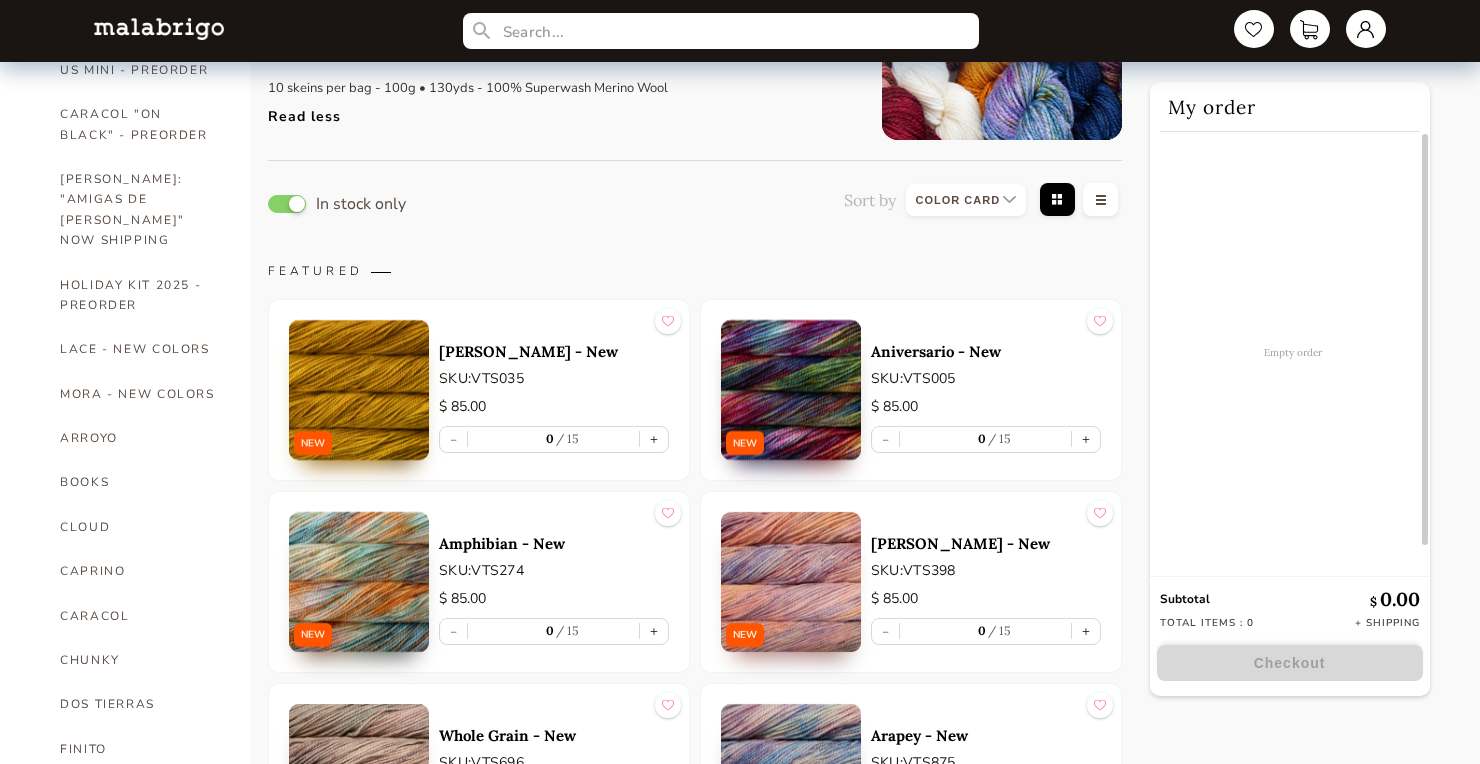 scroll, scrollTop: 0, scrollLeft: 0, axis: both 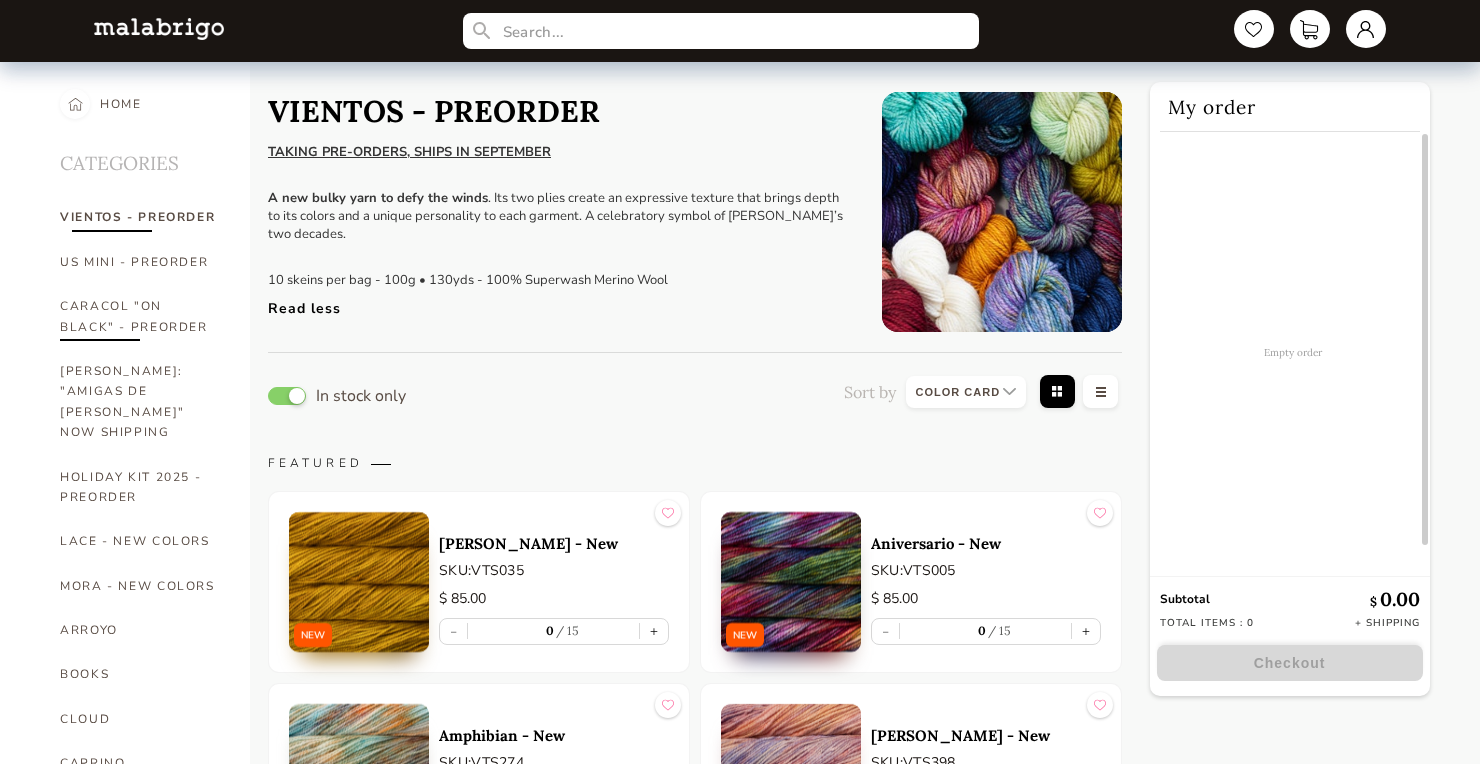 click on "CARACOL "ON BLACK" - PREORDER" at bounding box center (140, 316) 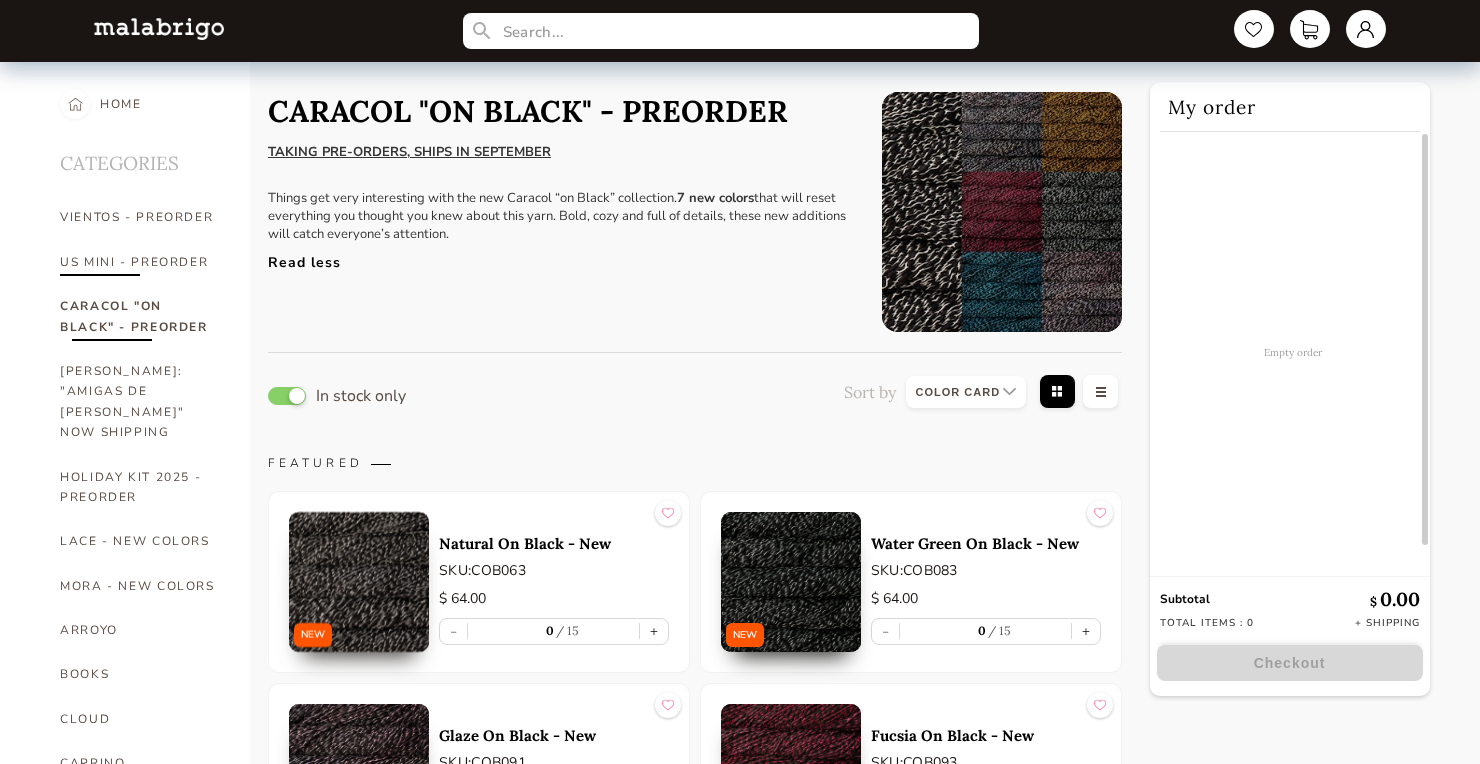 click on "US MINI - PREORDER" at bounding box center [140, 262] 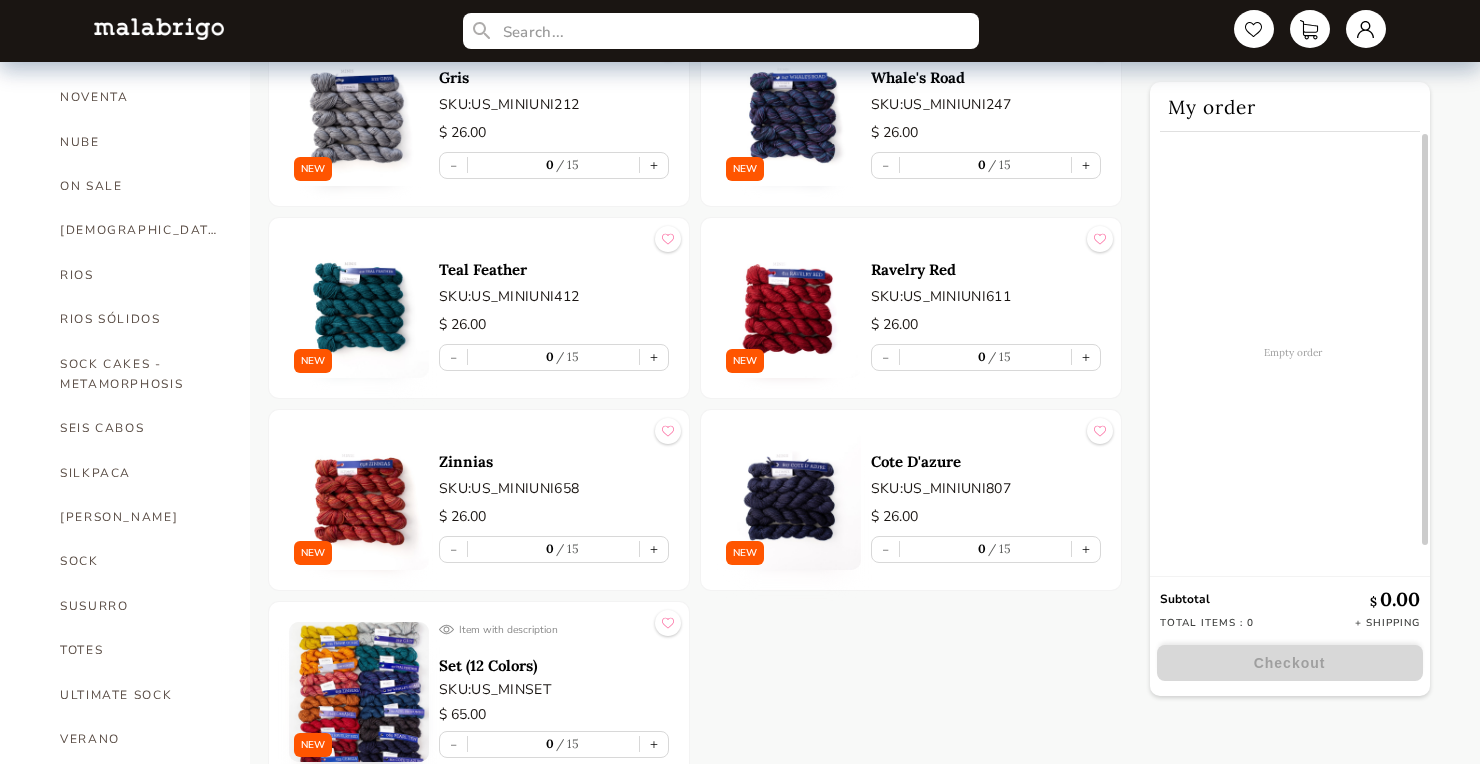 scroll, scrollTop: 1091, scrollLeft: 0, axis: vertical 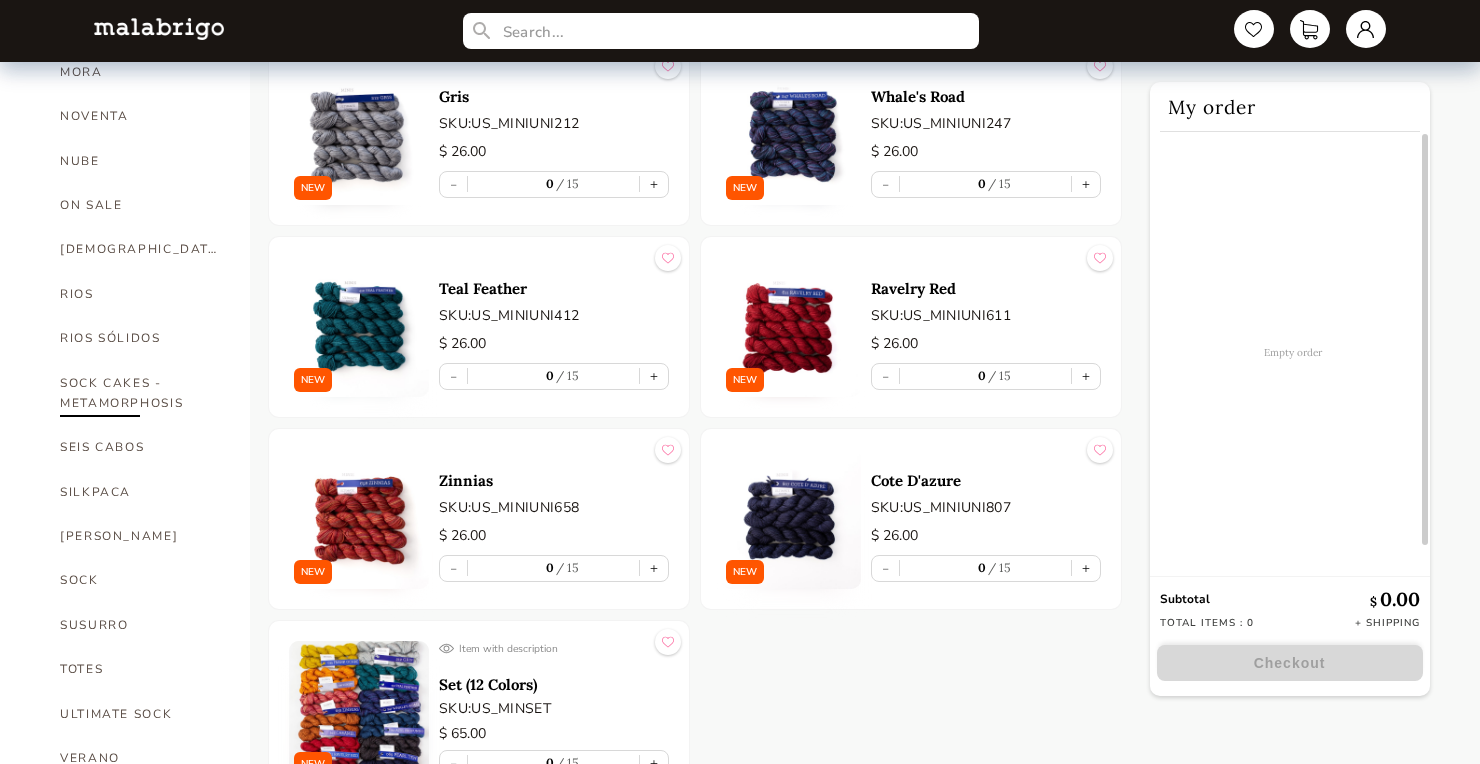 click on "SOCK CAKES - METAMORPHOSIS" at bounding box center [140, 393] 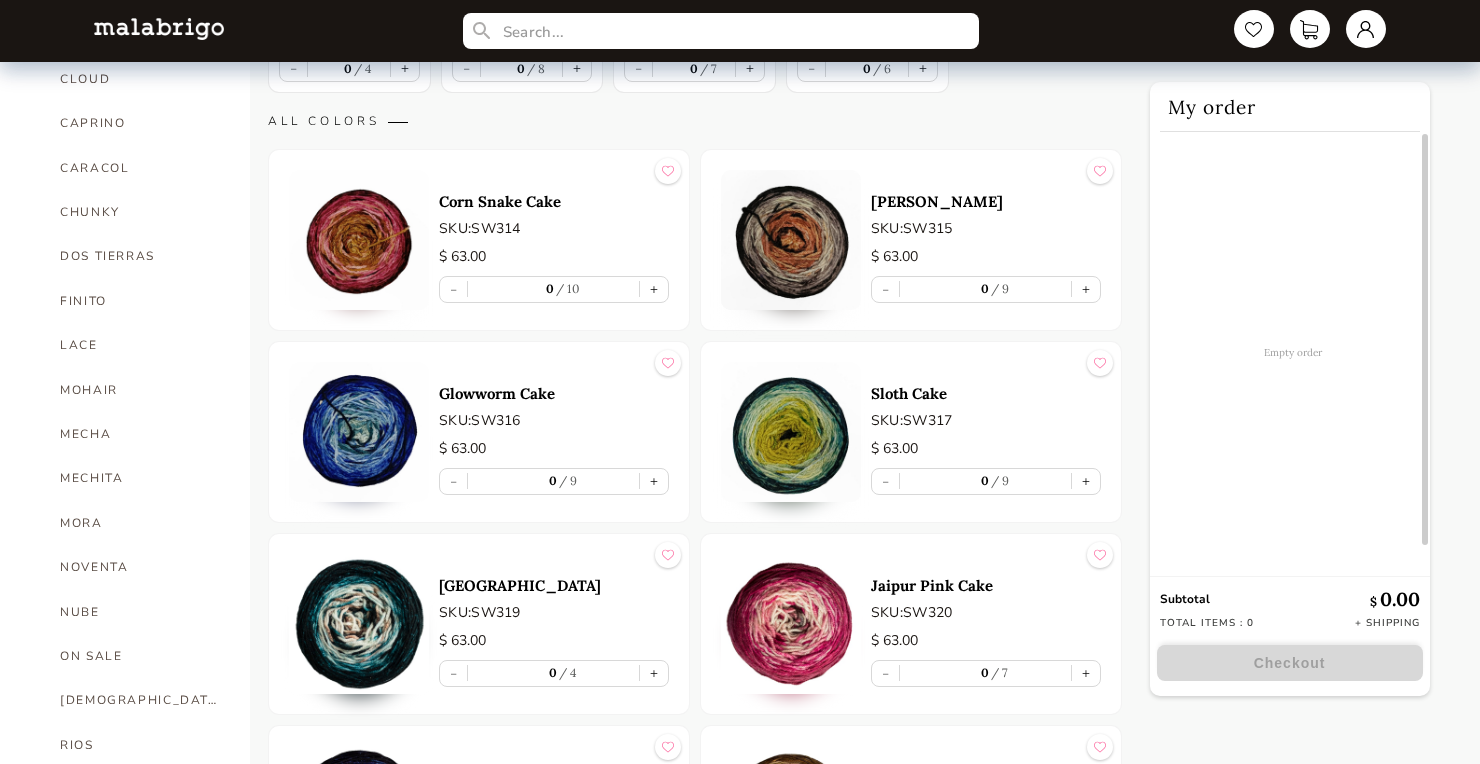 scroll, scrollTop: 631, scrollLeft: 0, axis: vertical 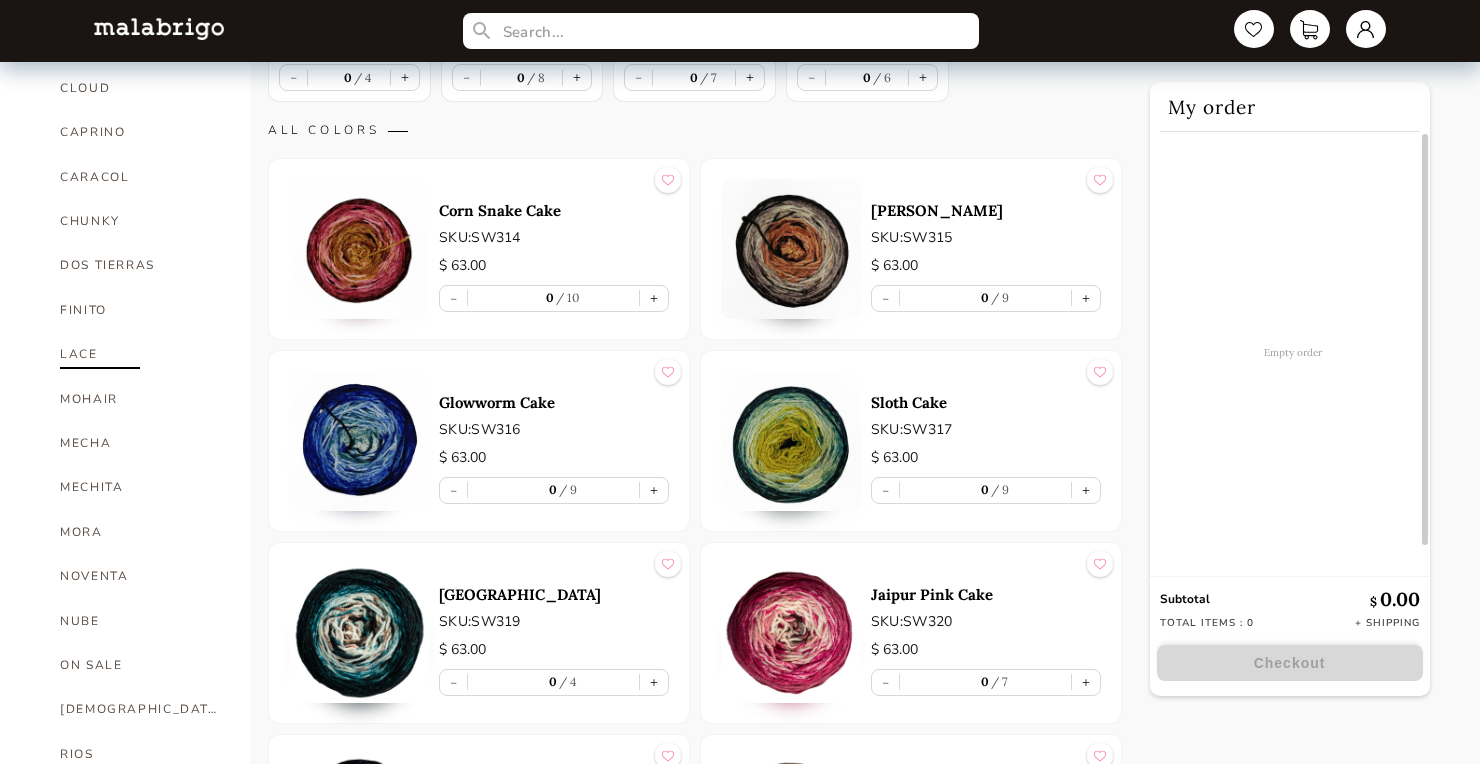 click on "LACE" at bounding box center (140, 354) 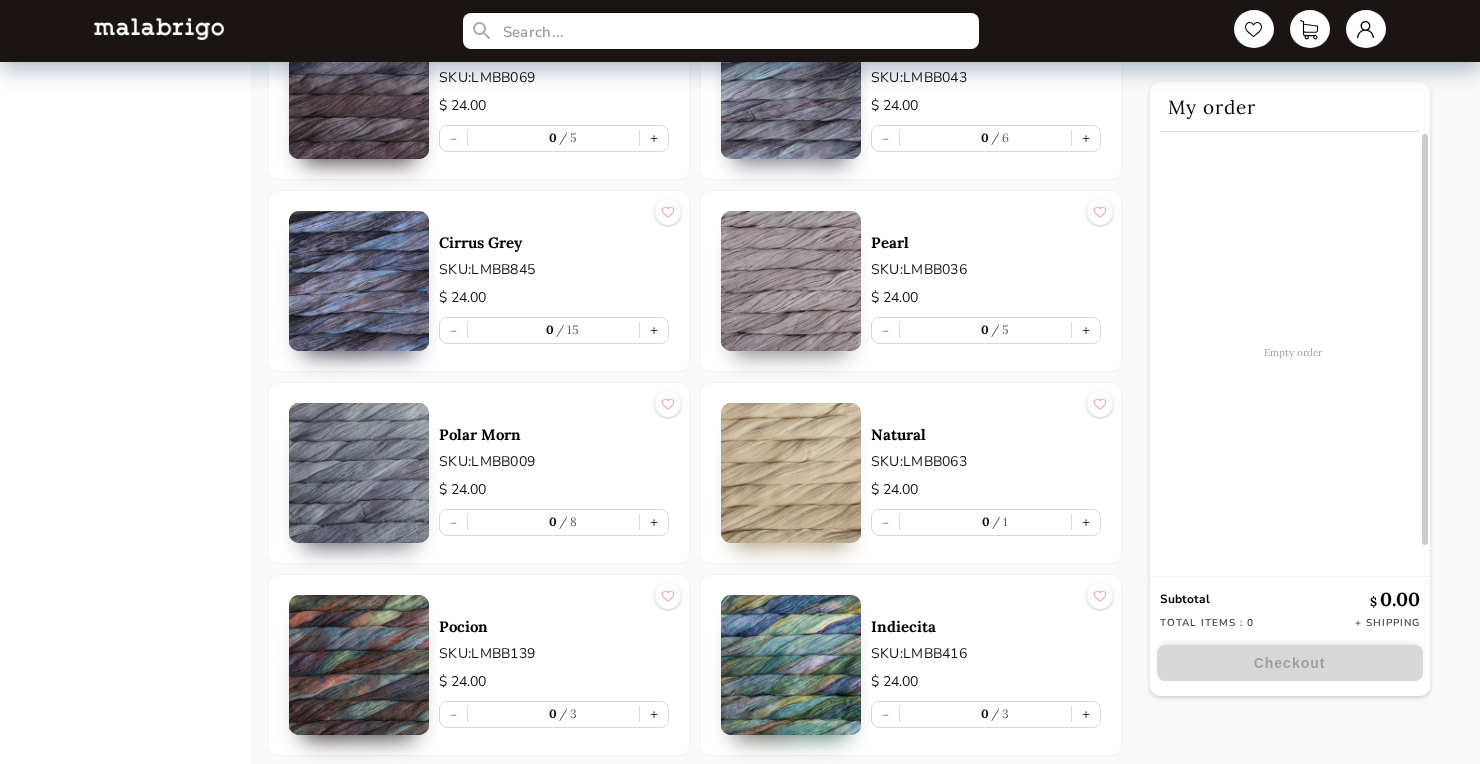 scroll, scrollTop: 4528, scrollLeft: 0, axis: vertical 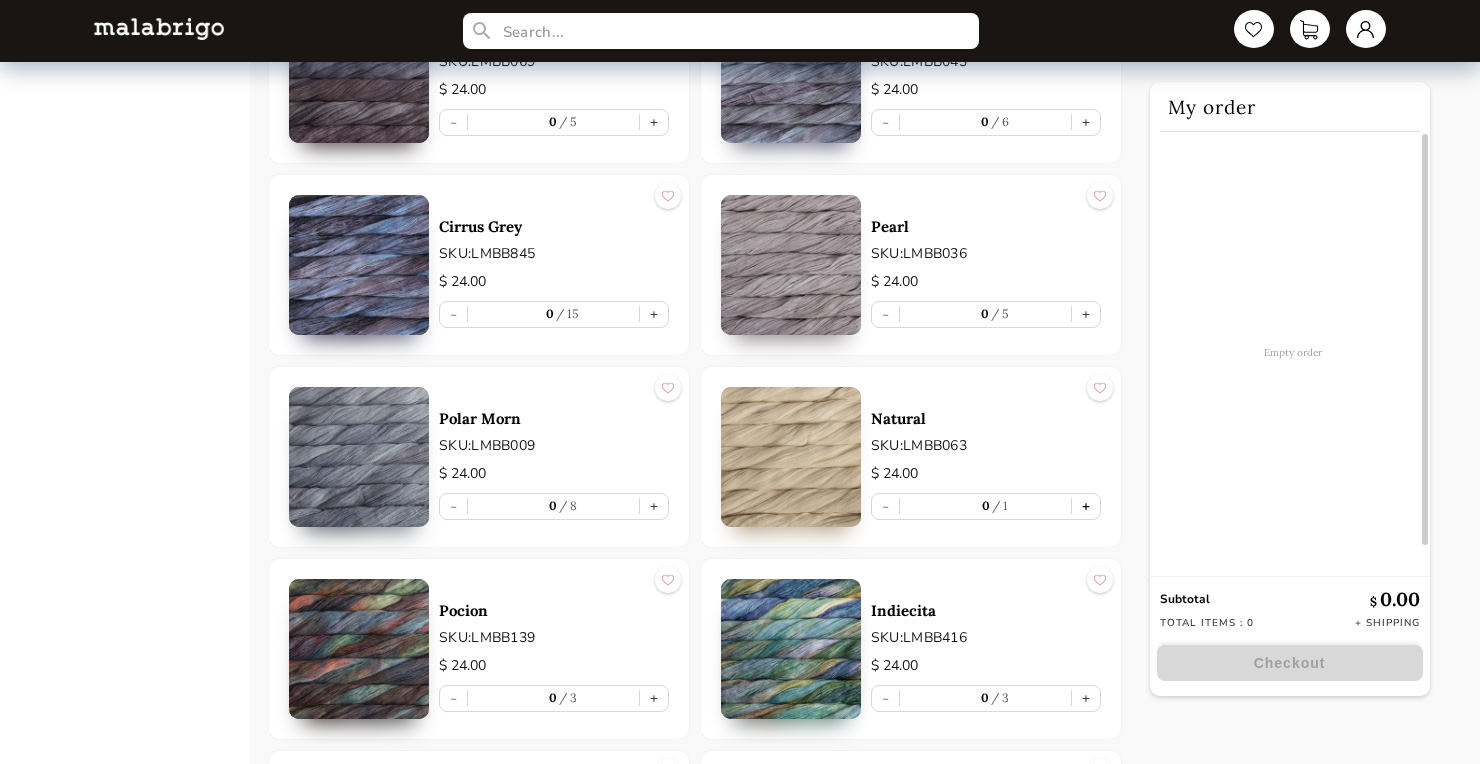 click on "+" at bounding box center [1086, 506] 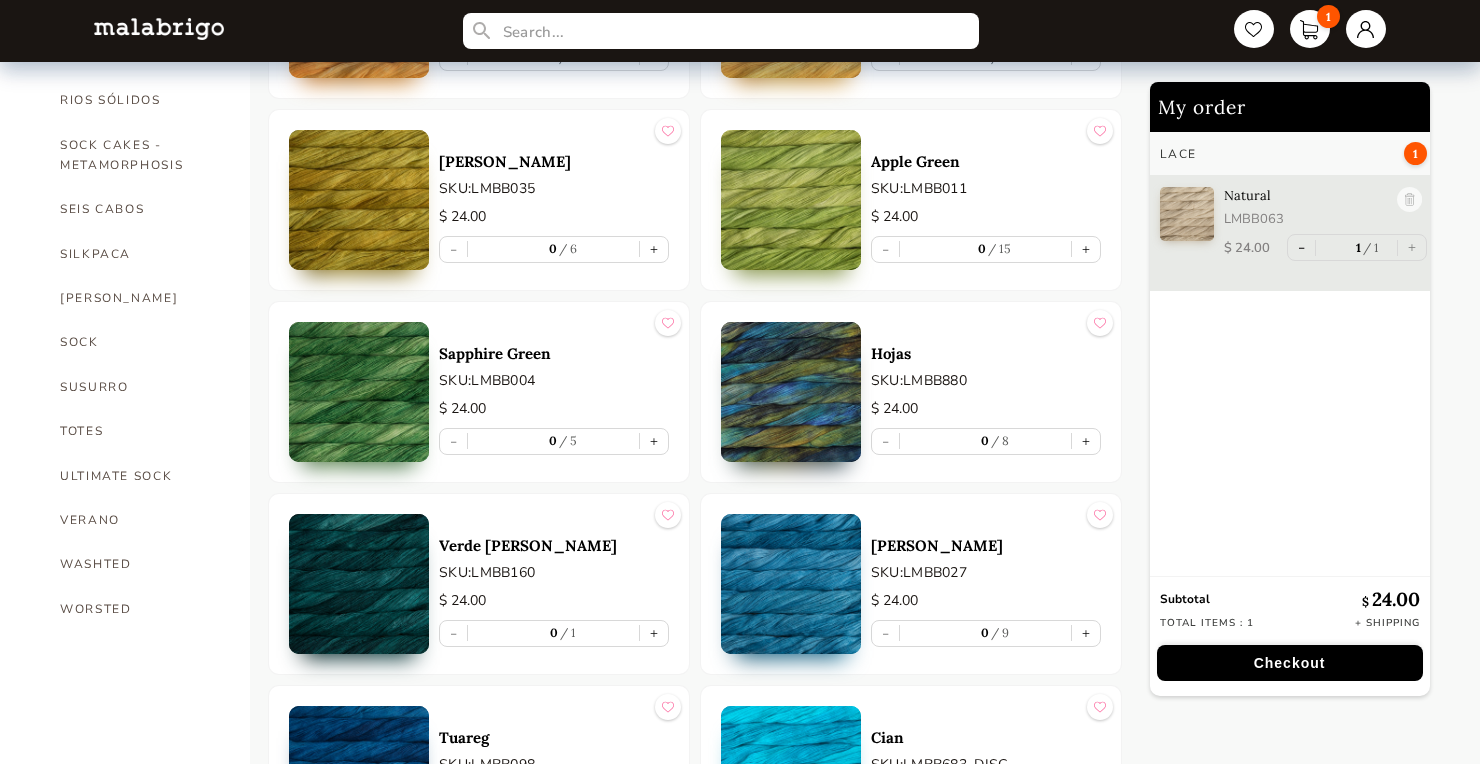 scroll, scrollTop: 1324, scrollLeft: 0, axis: vertical 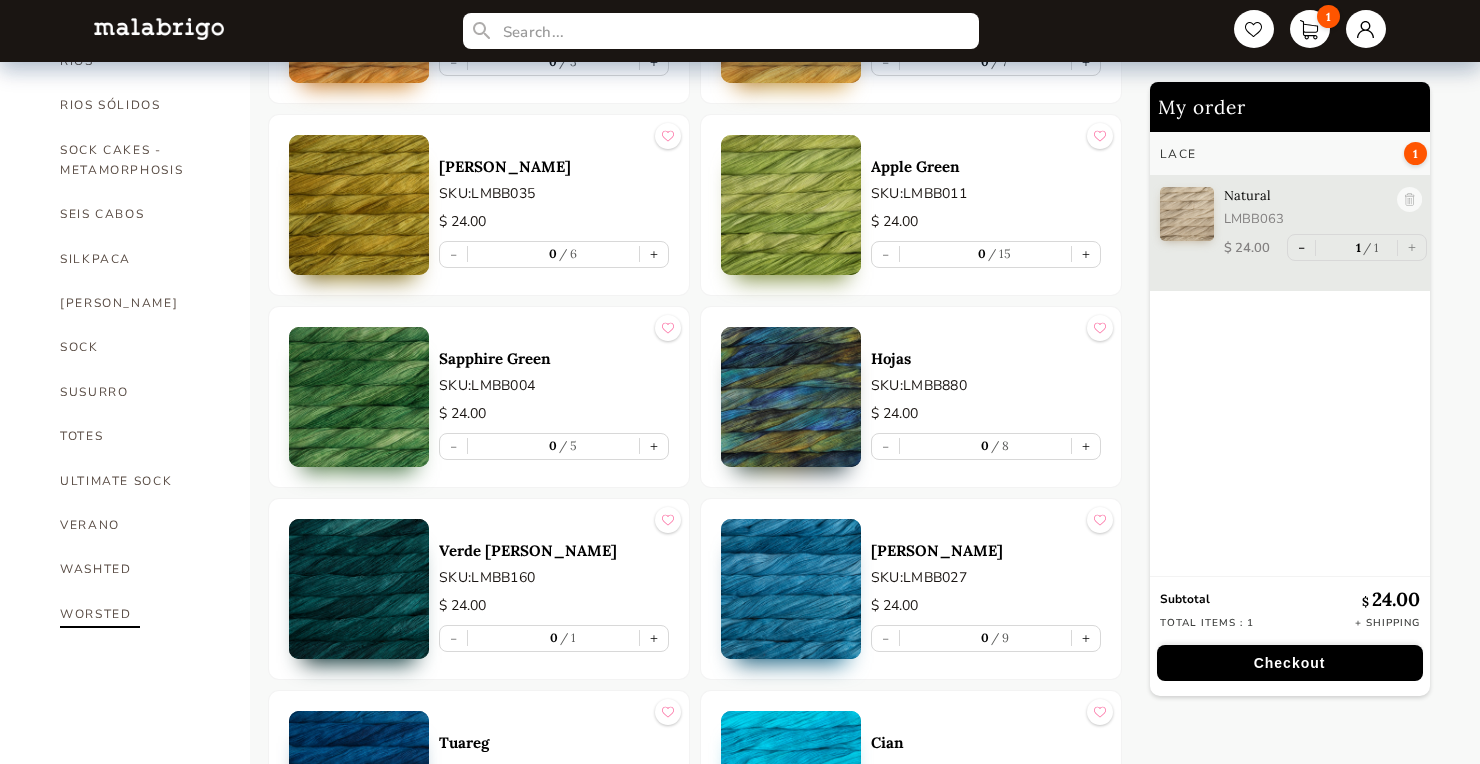 click on "WORSTED" at bounding box center [140, 614] 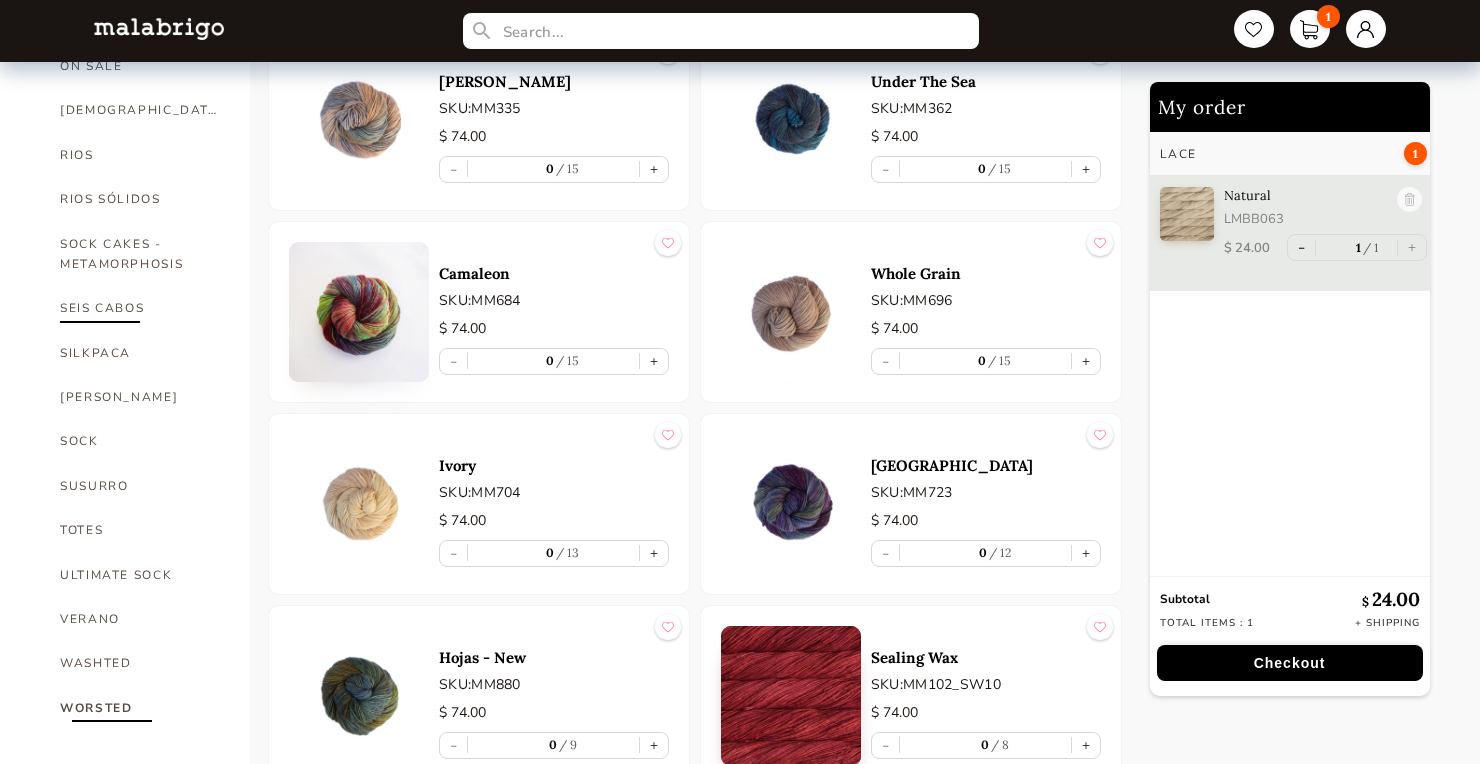 scroll, scrollTop: 1217, scrollLeft: 0, axis: vertical 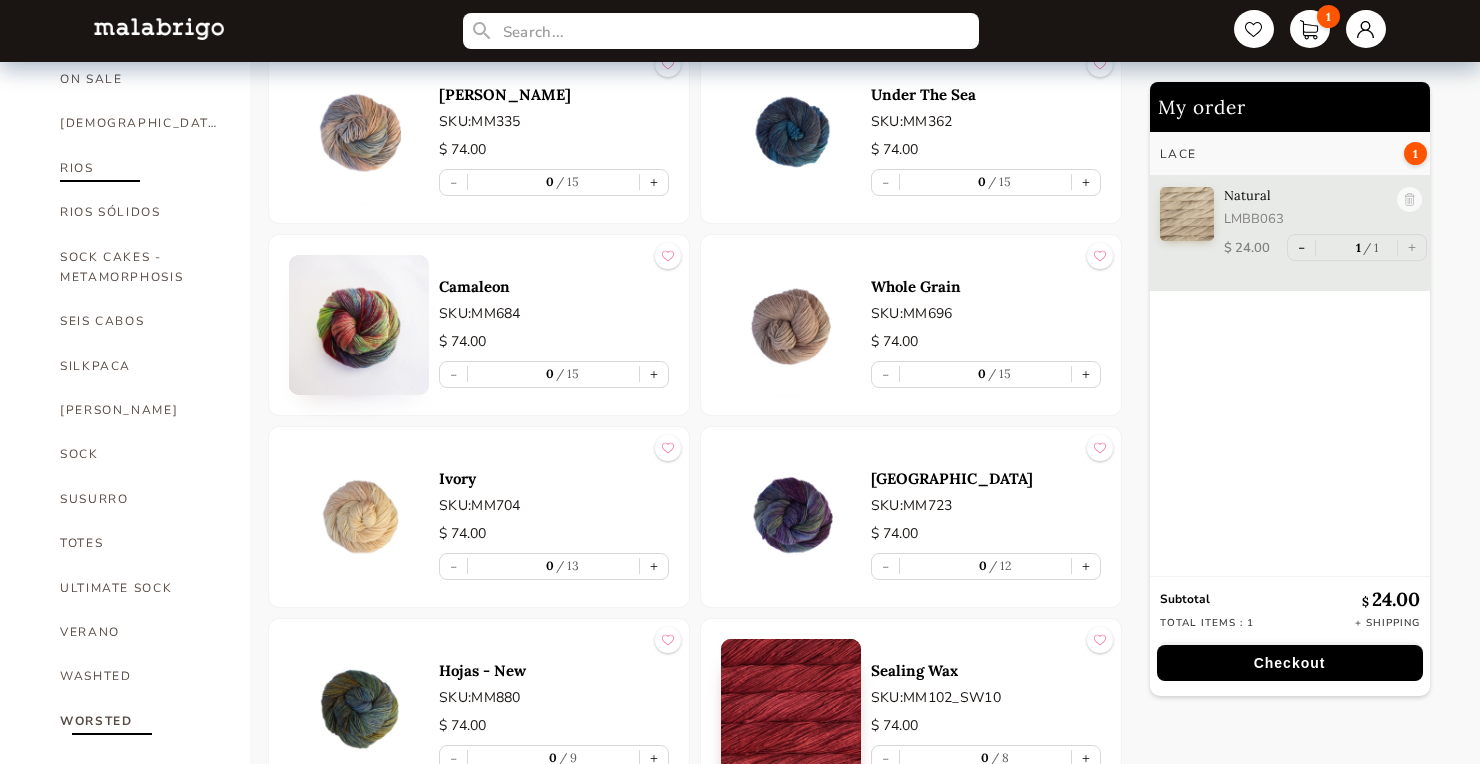 click on "RIOS" at bounding box center [140, 168] 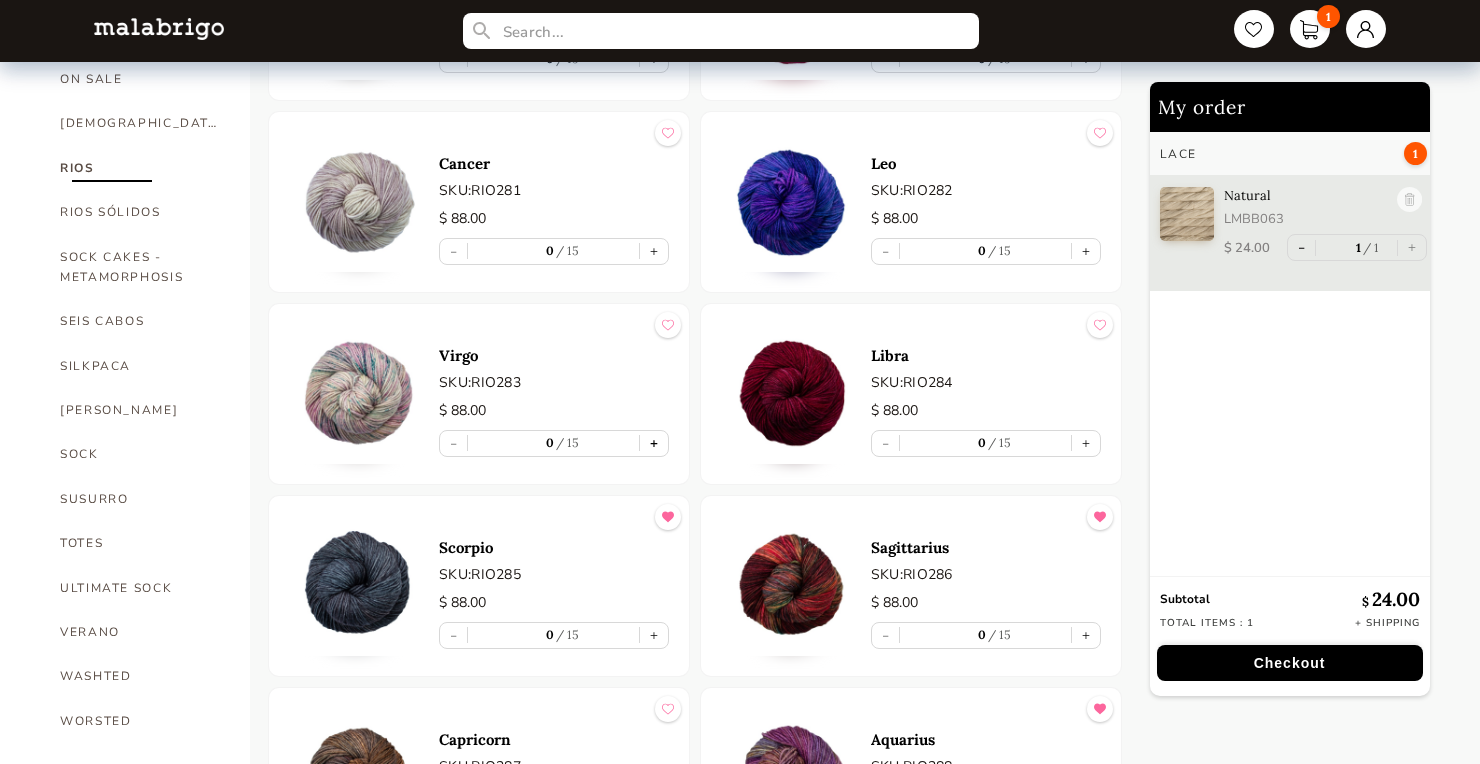 click on "+" at bounding box center (654, 443) 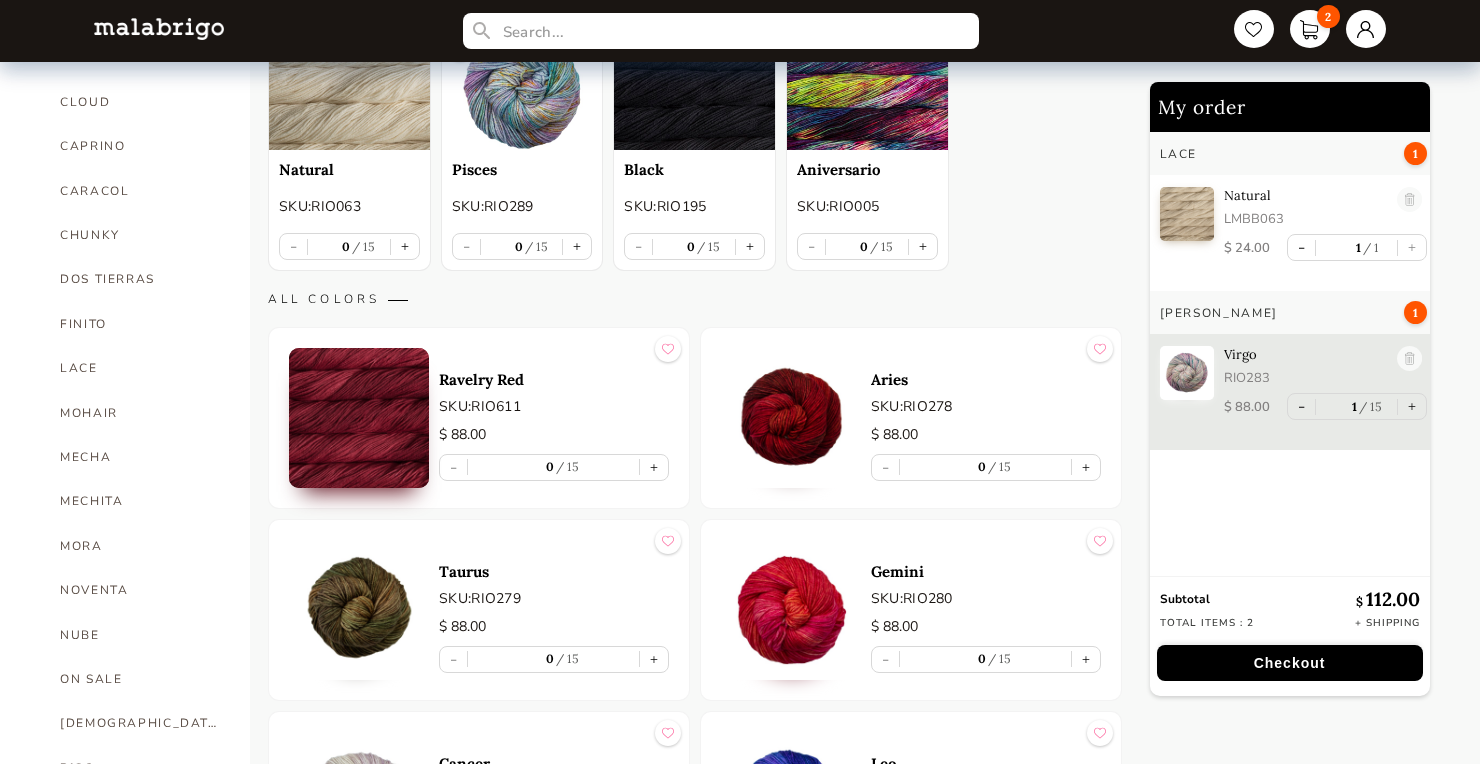 scroll, scrollTop: 609, scrollLeft: 0, axis: vertical 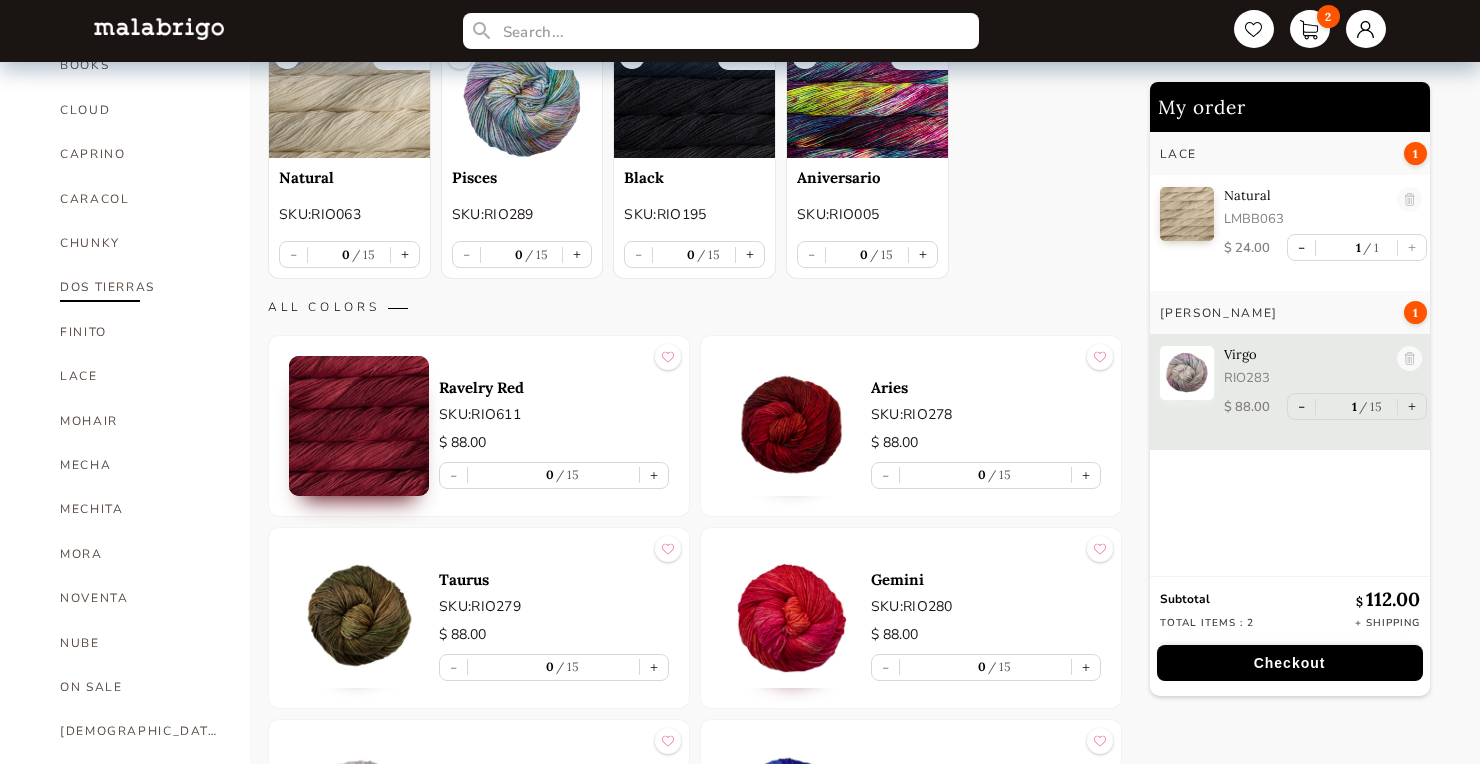click on "DOS TIERRAS" at bounding box center (140, 287) 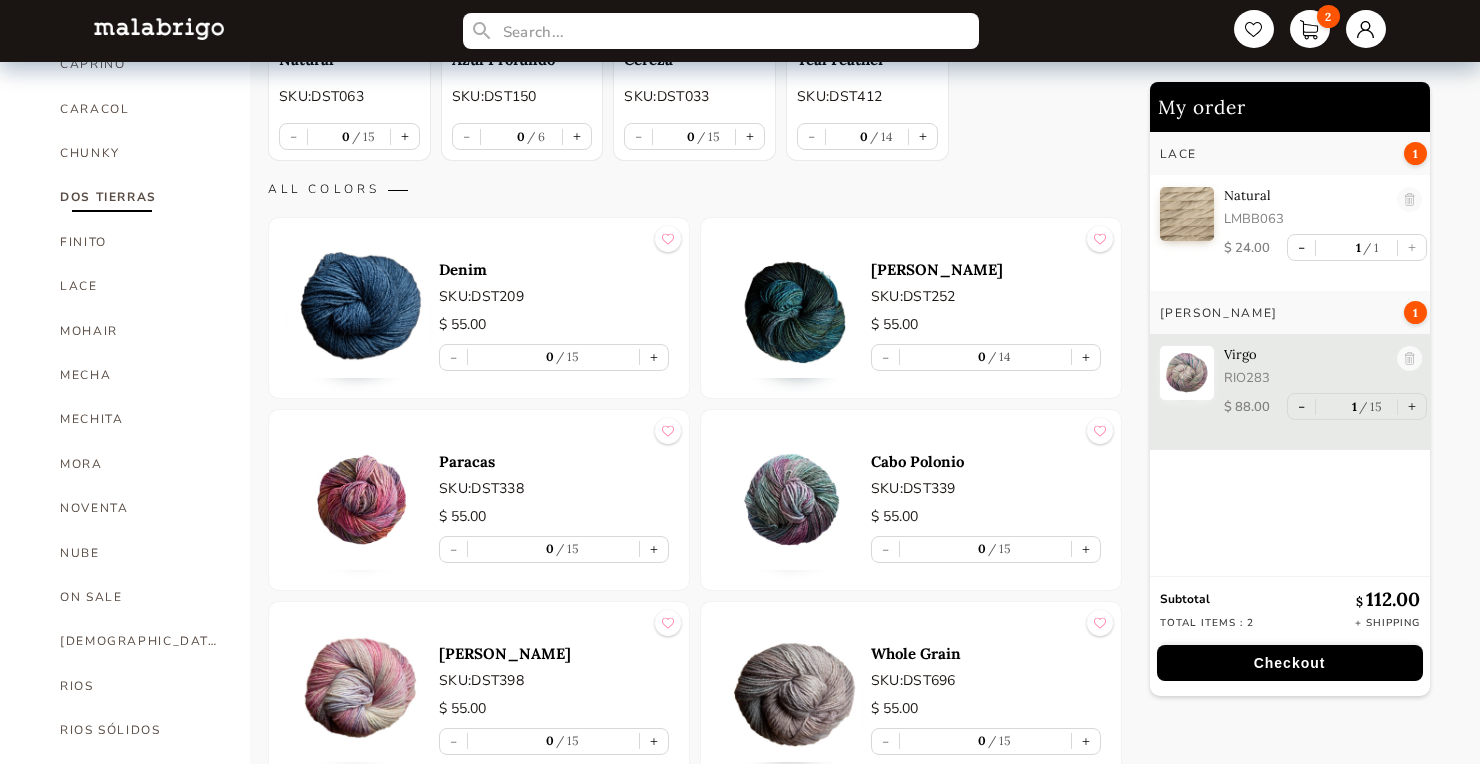 scroll, scrollTop: 709, scrollLeft: 0, axis: vertical 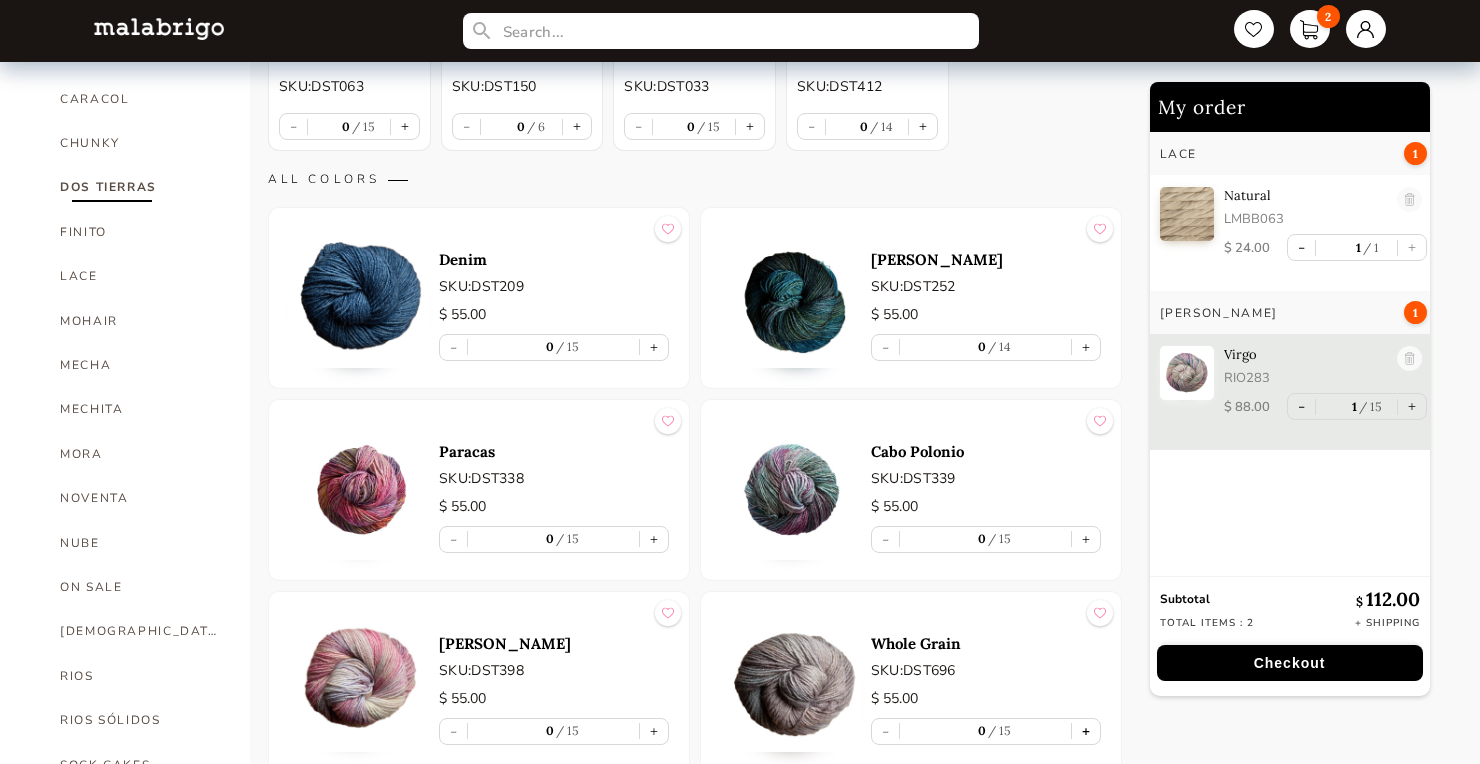 click on "+" at bounding box center [1086, 731] 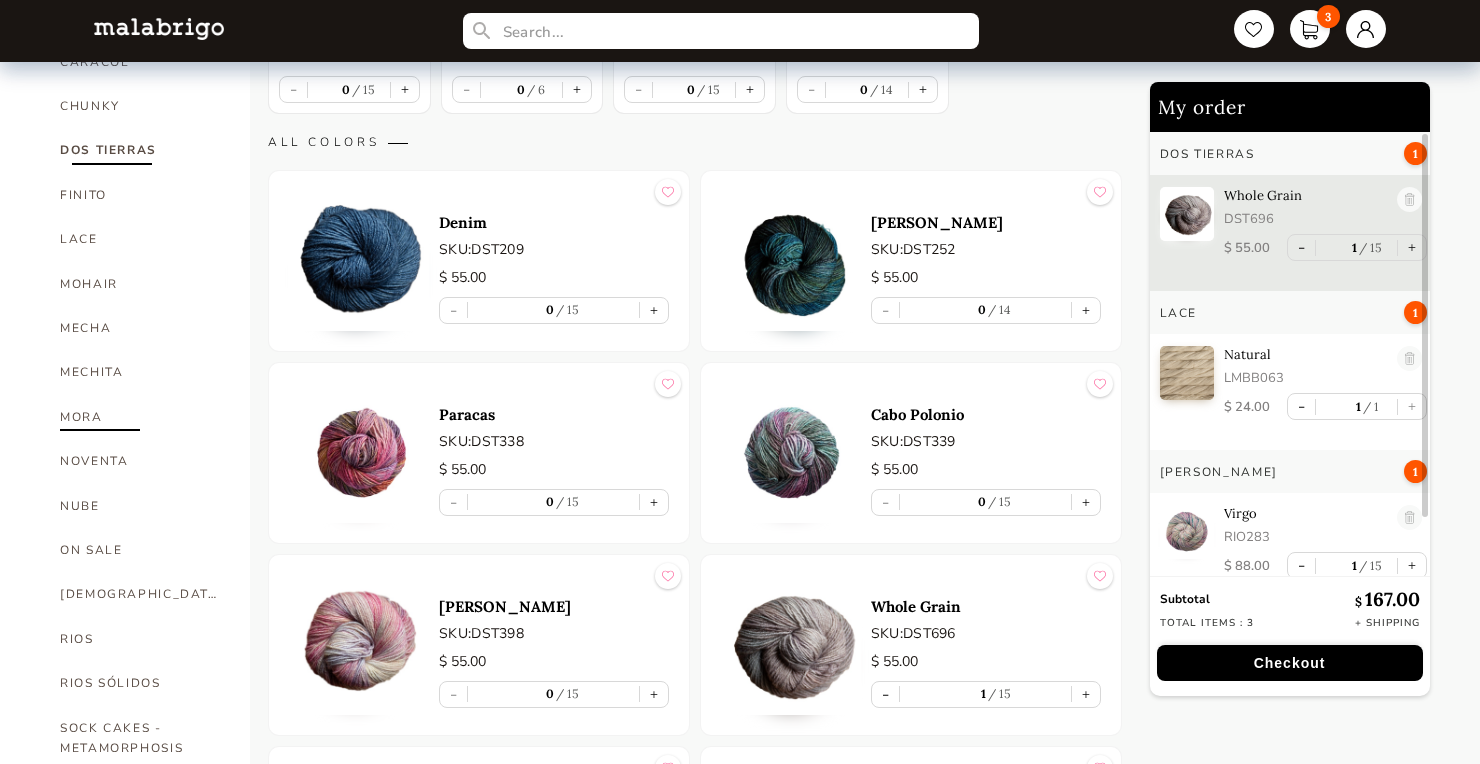 scroll, scrollTop: 833, scrollLeft: 0, axis: vertical 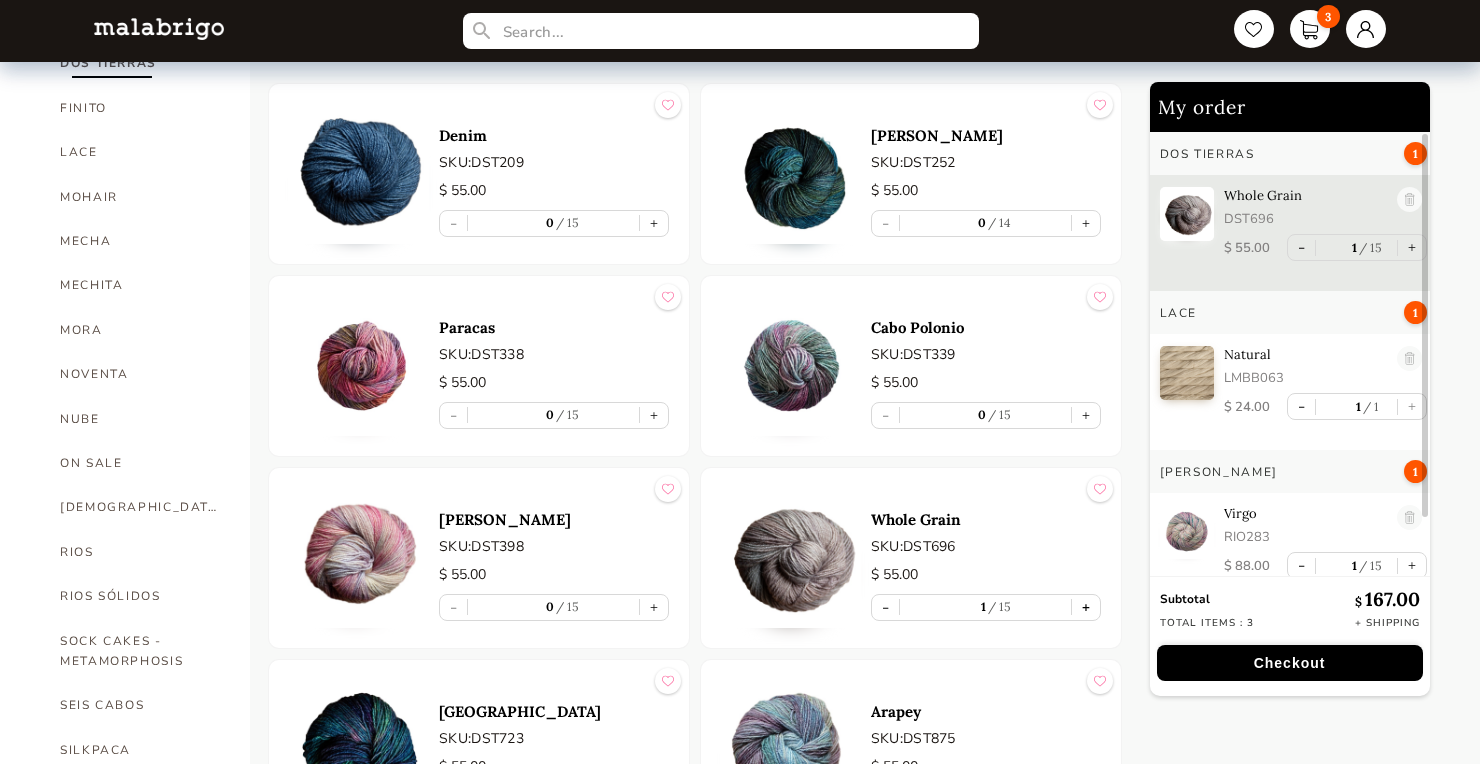 click on "+" at bounding box center [1086, 607] 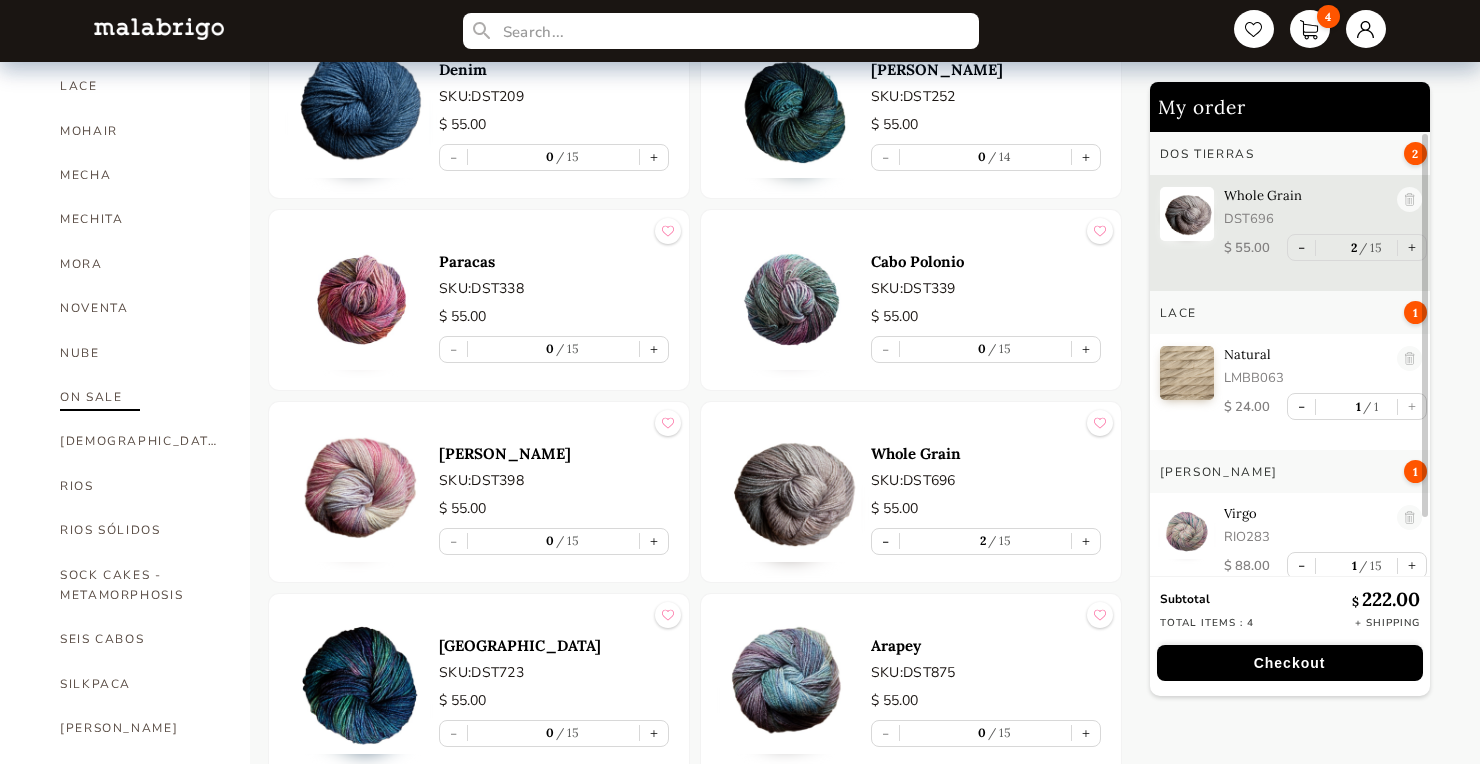 scroll, scrollTop: 928, scrollLeft: 0, axis: vertical 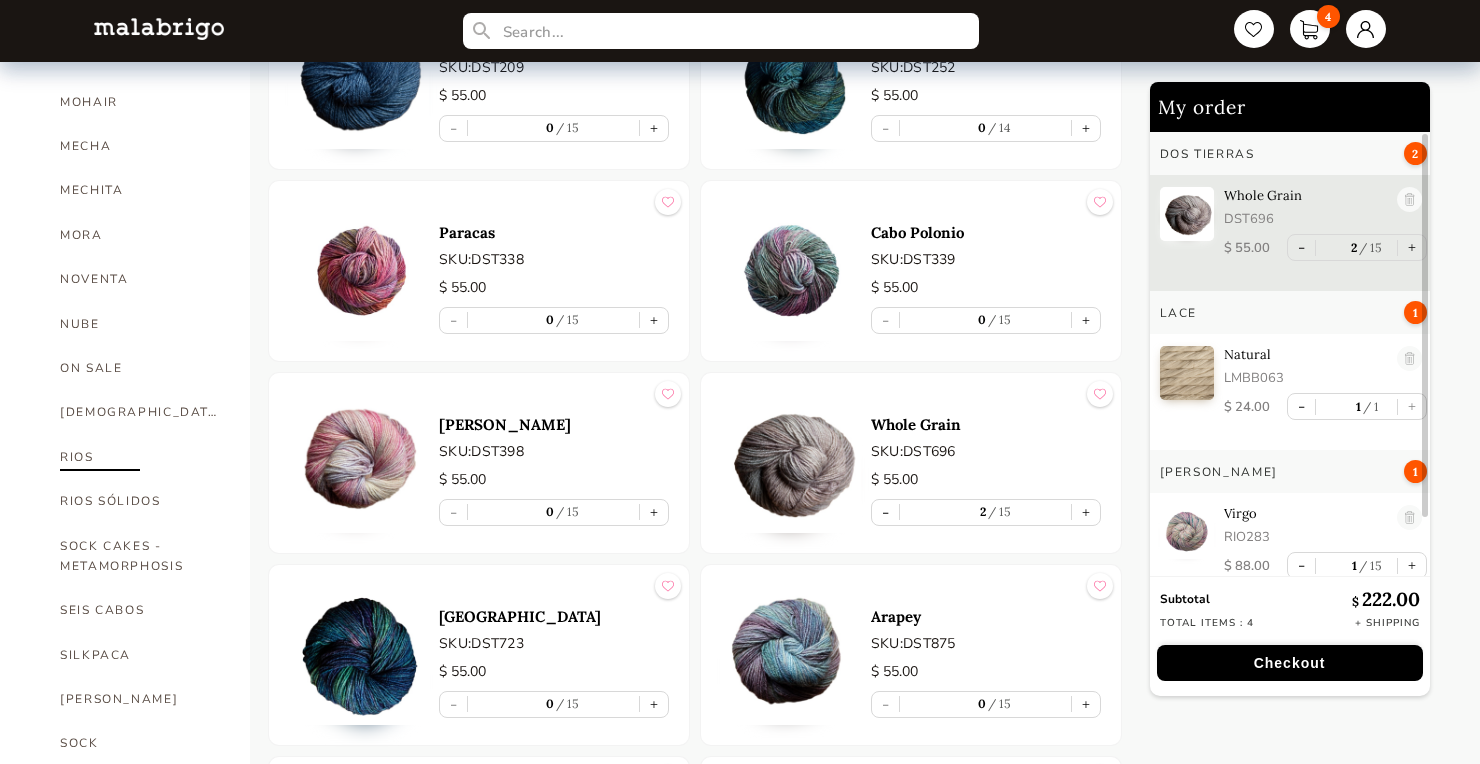 click on "RIOS" at bounding box center (140, 457) 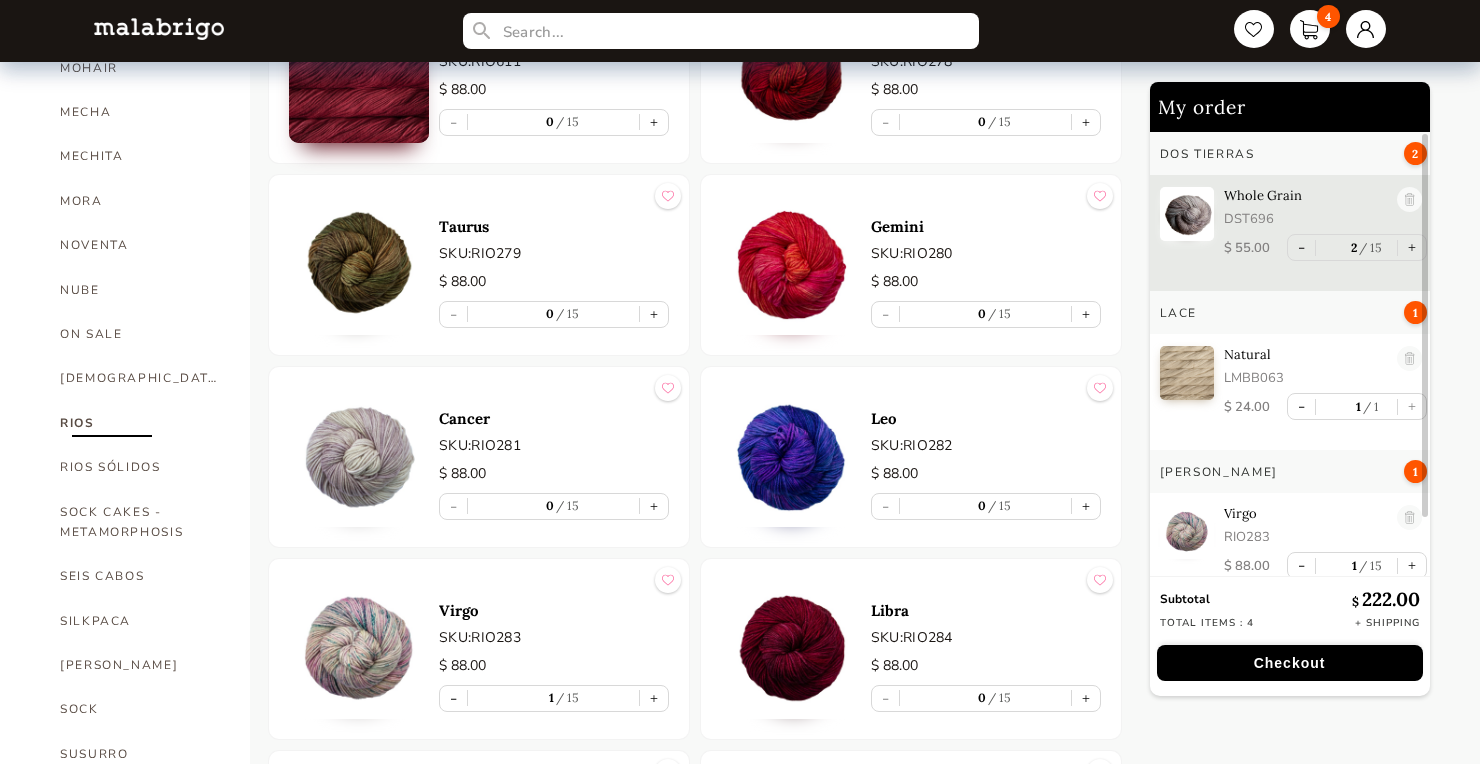 scroll, scrollTop: 964, scrollLeft: 0, axis: vertical 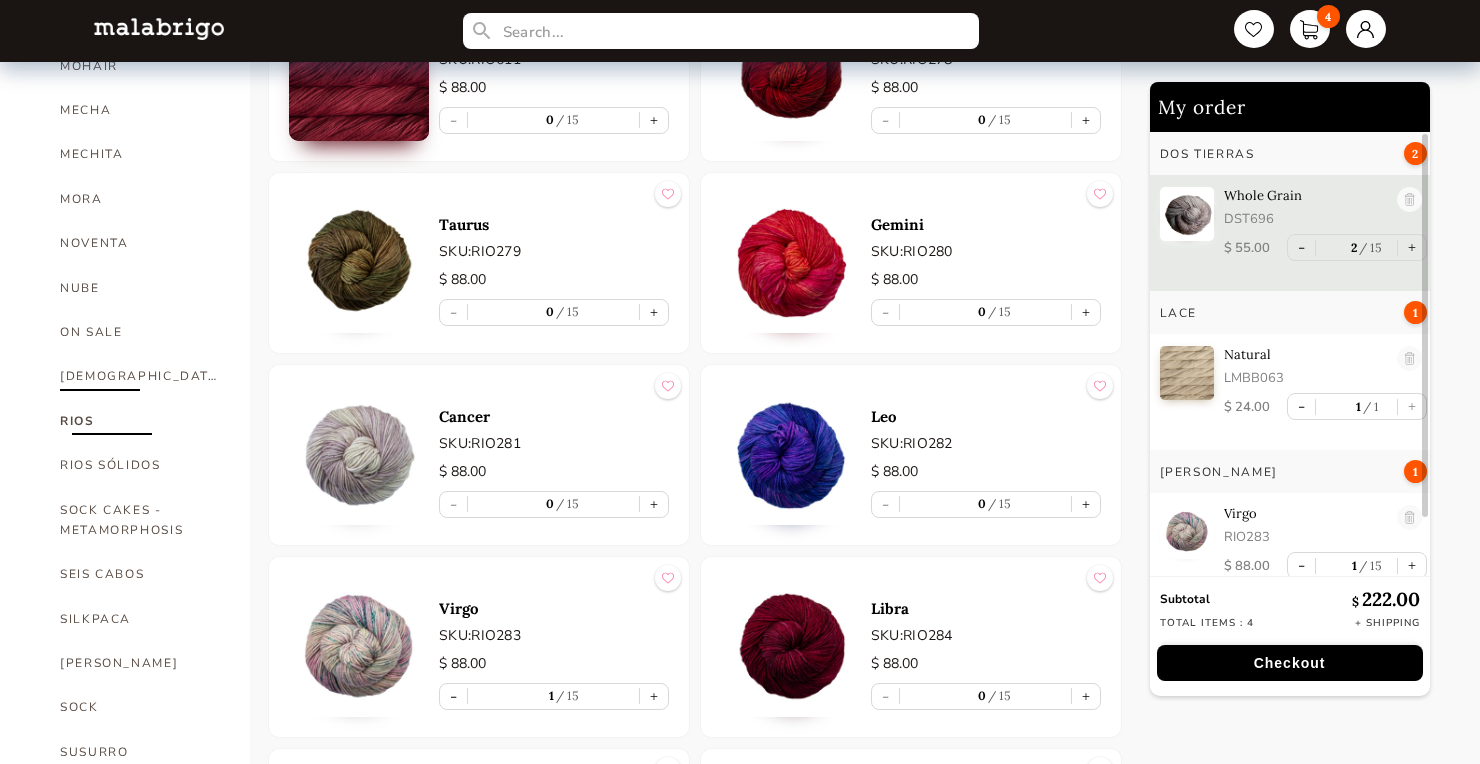 click on "[DEMOGRAPHIC_DATA]" at bounding box center (140, 376) 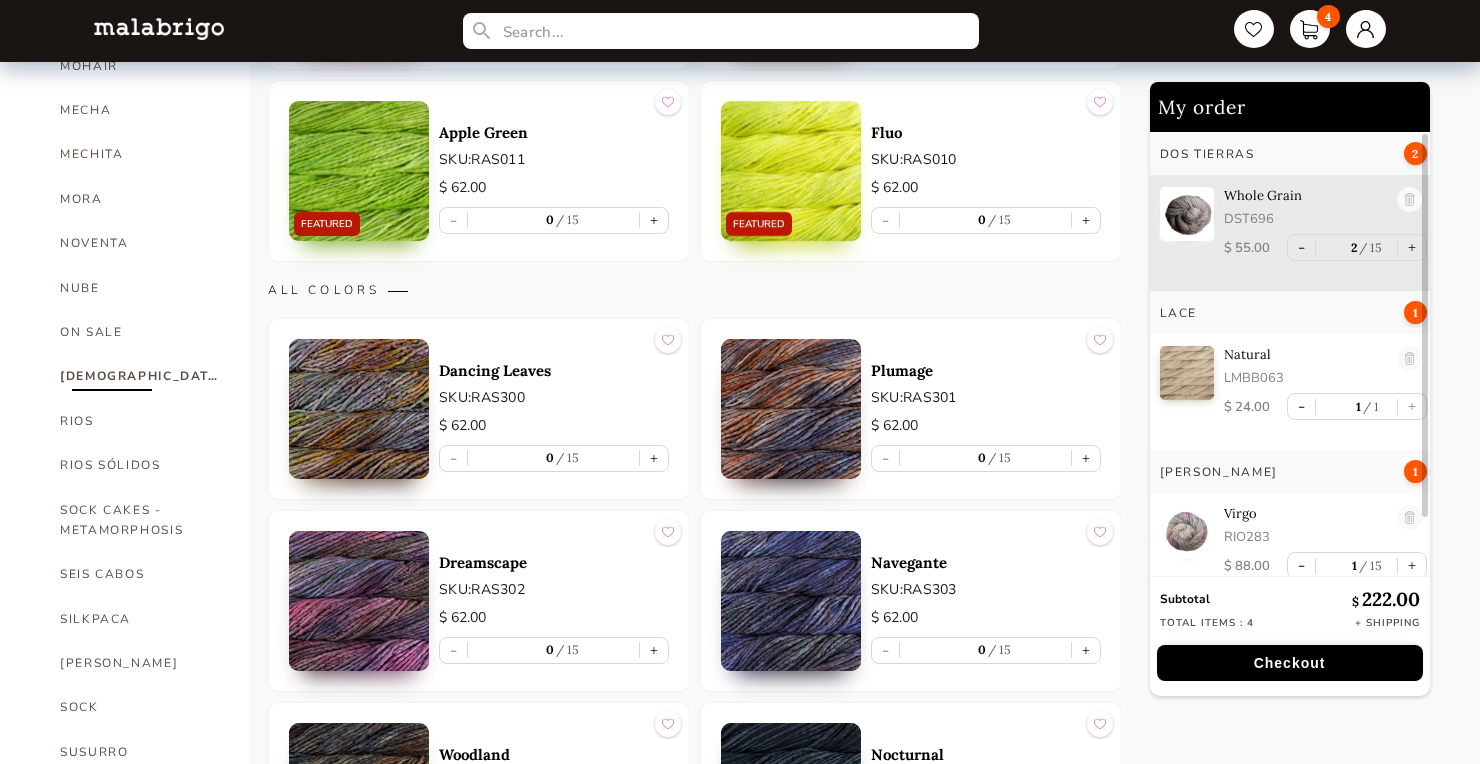 click at bounding box center (791, 409) 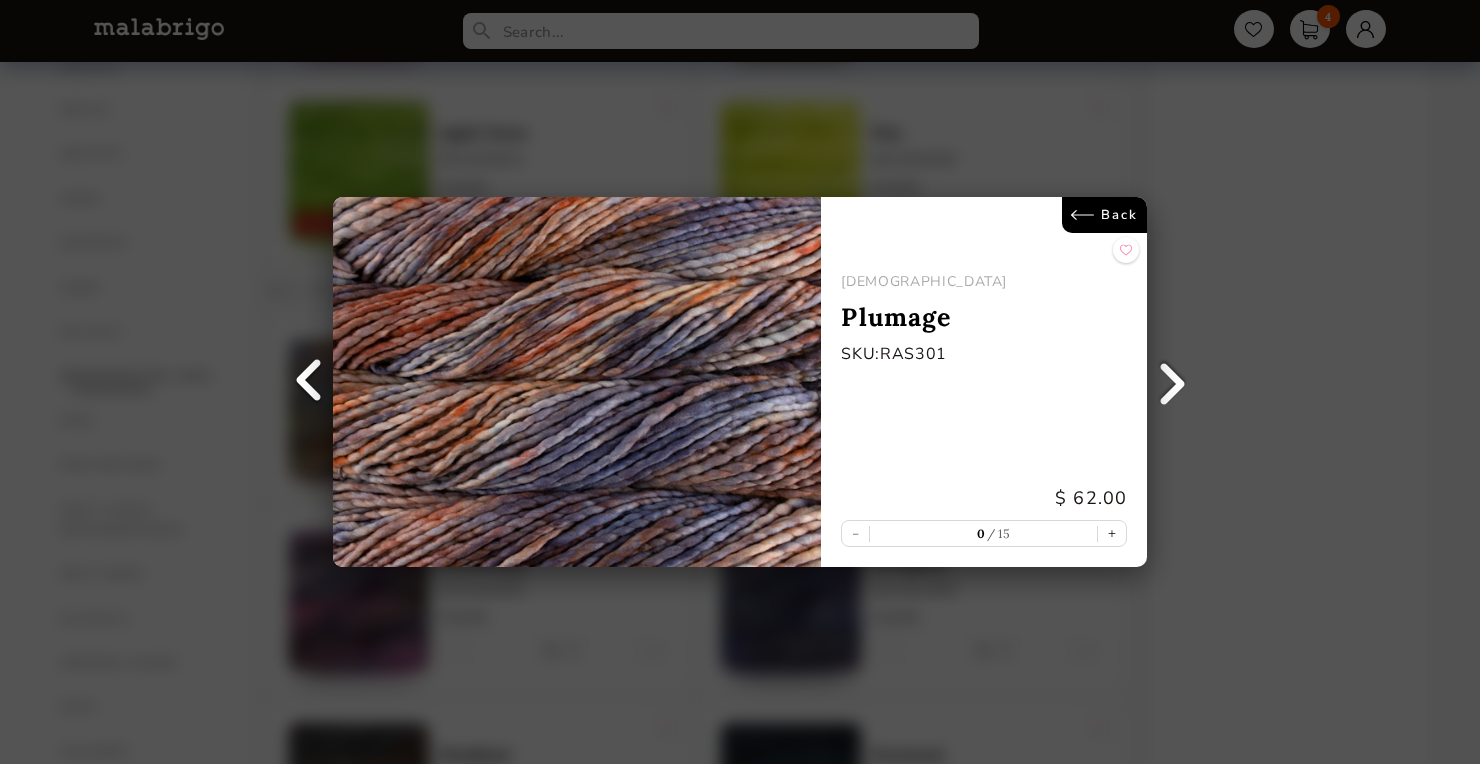 click on "Back" at bounding box center [1104, 215] 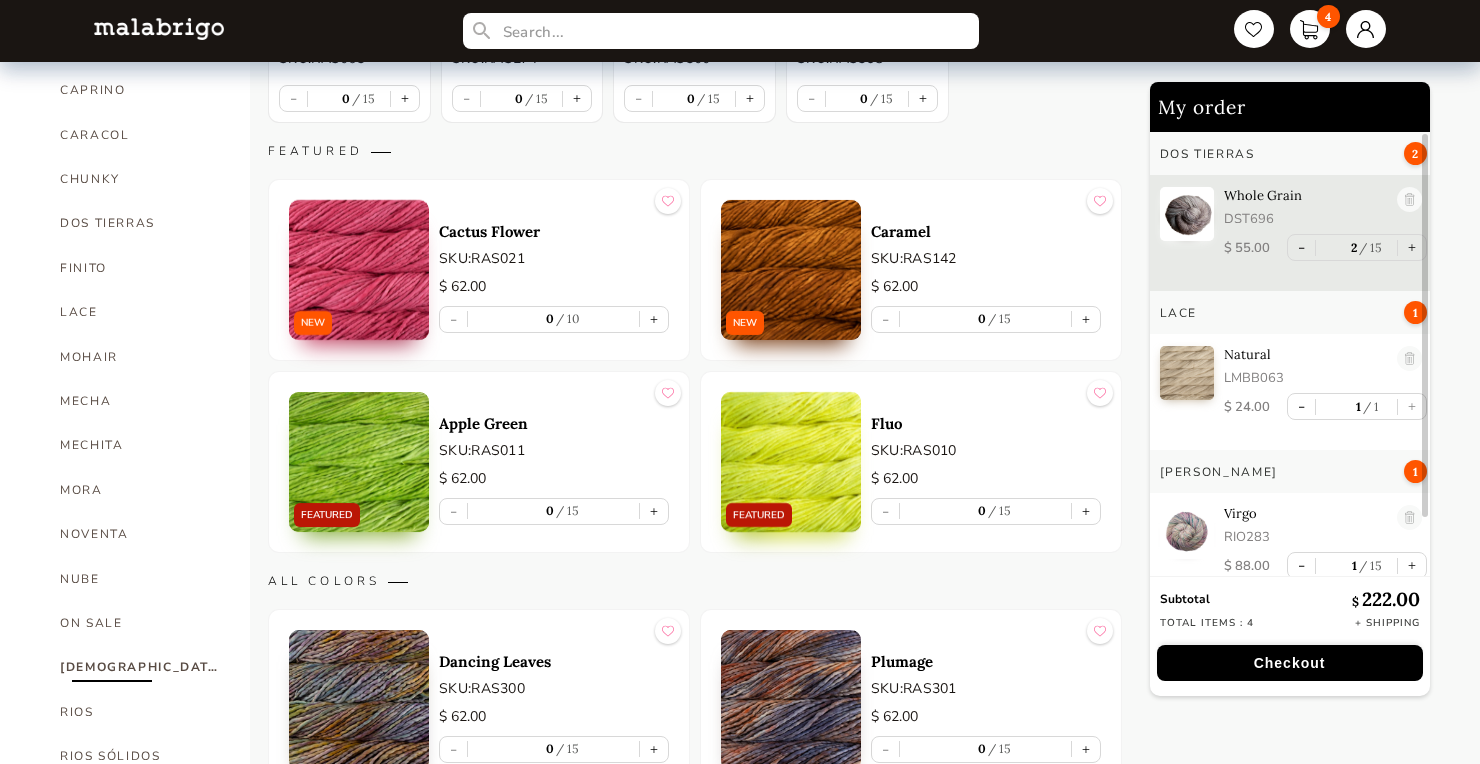 scroll, scrollTop: 692, scrollLeft: 0, axis: vertical 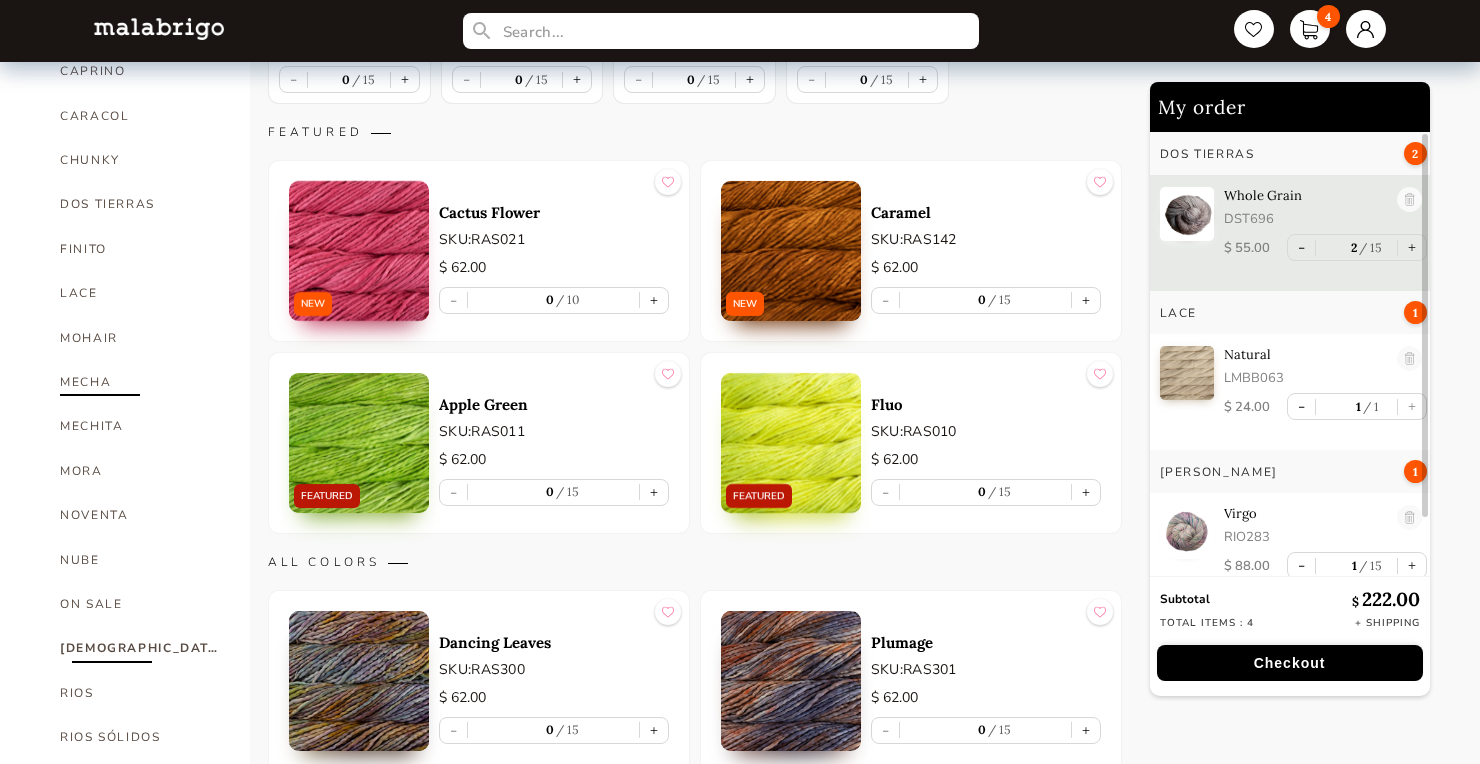click on "MECHA" at bounding box center (140, 382) 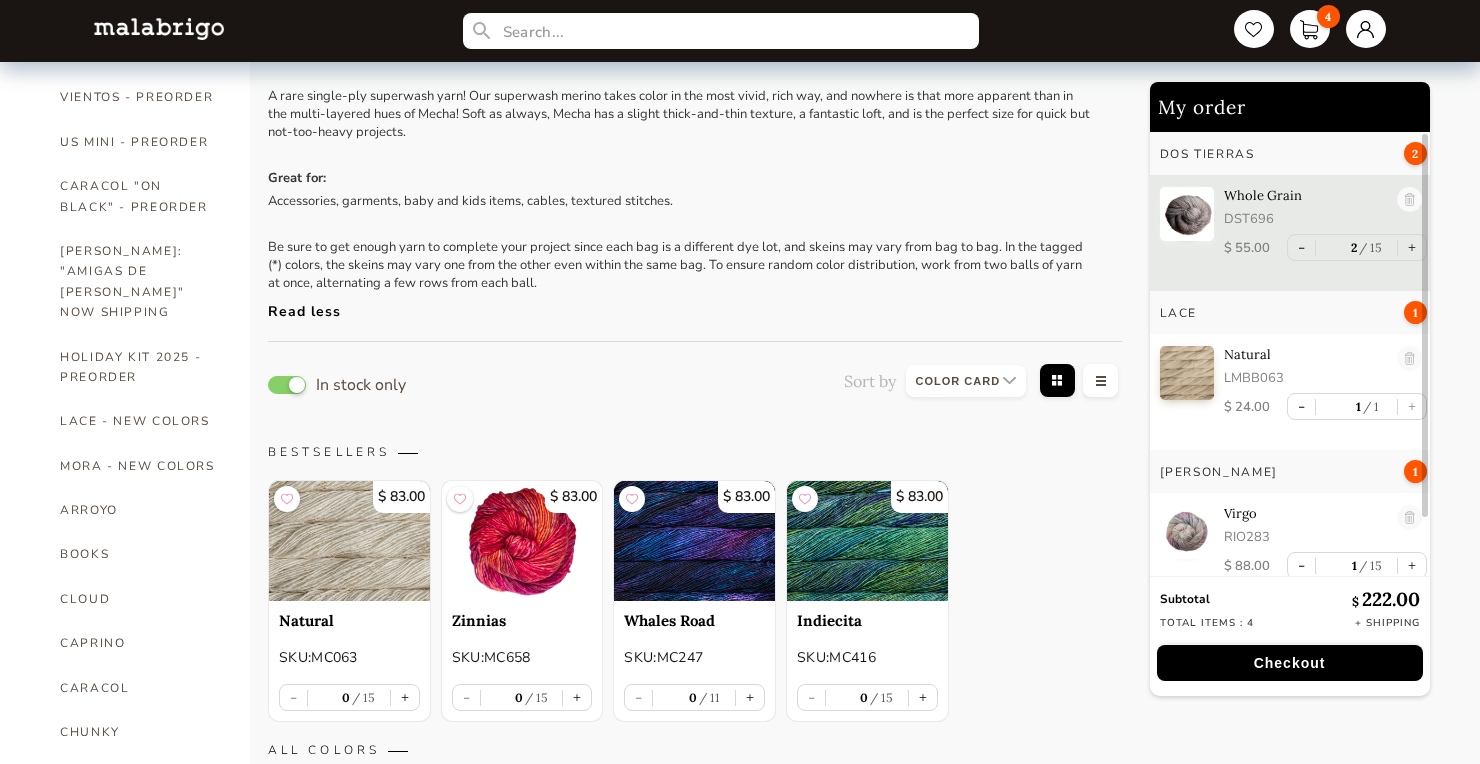 scroll, scrollTop: 0, scrollLeft: 0, axis: both 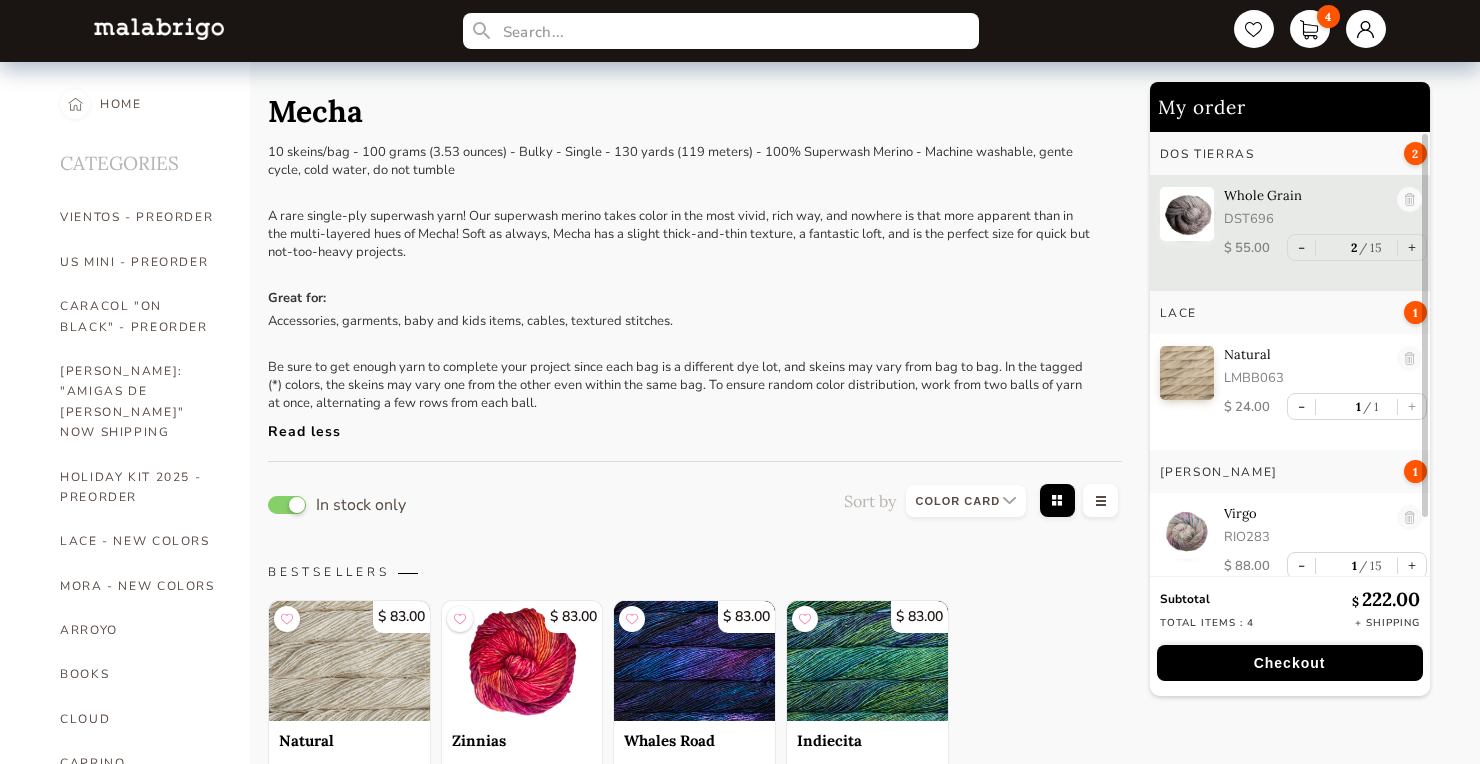 click at bounding box center [522, 661] 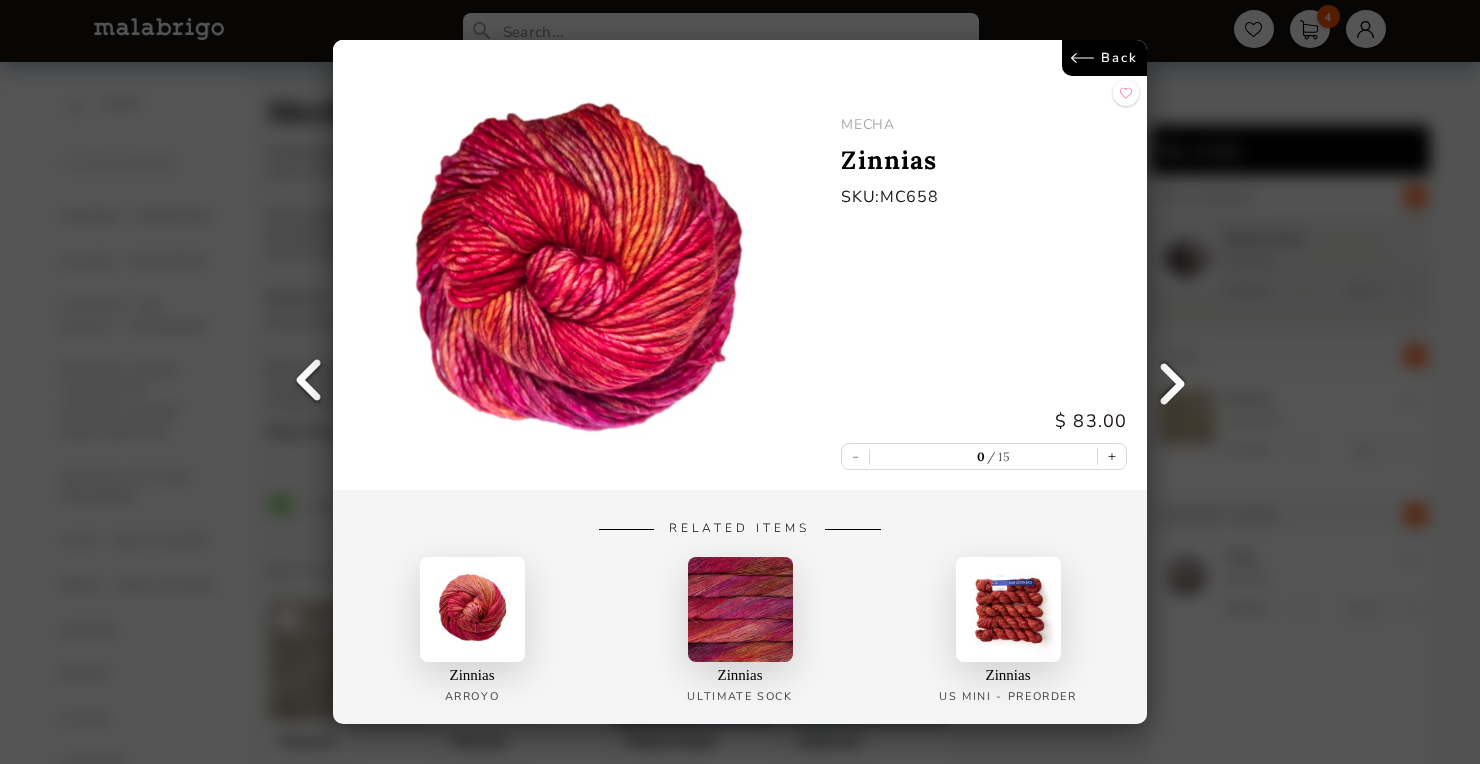 click on "Back" at bounding box center [1104, 58] 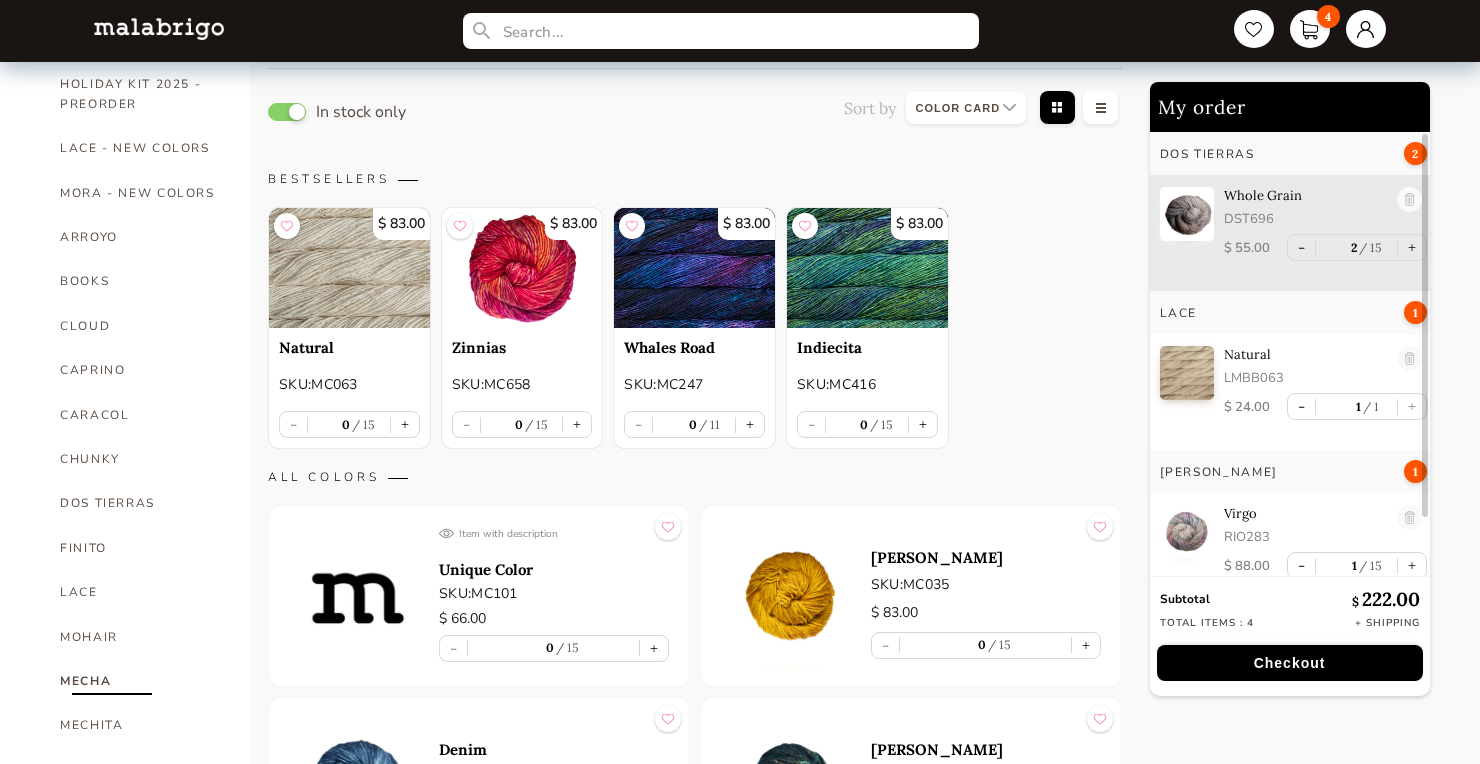 scroll, scrollTop: 0, scrollLeft: 0, axis: both 